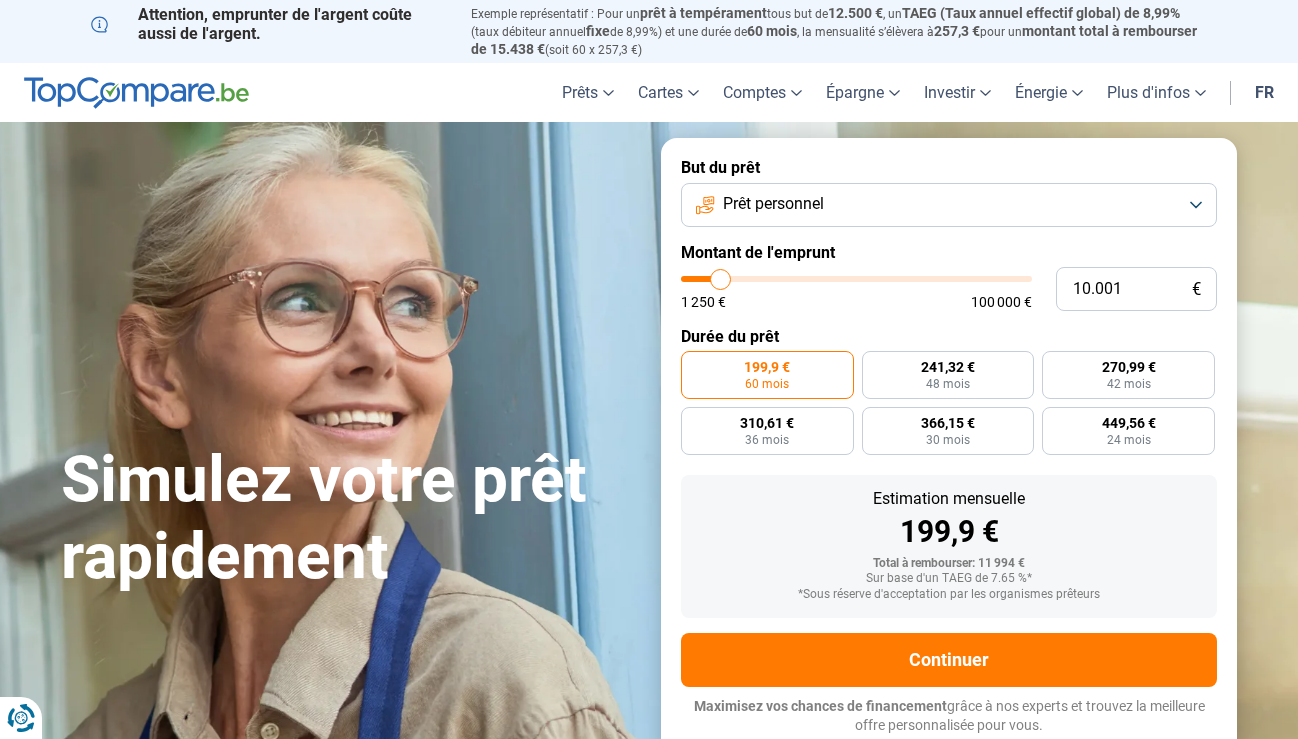 scroll, scrollTop: 0, scrollLeft: 0, axis: both 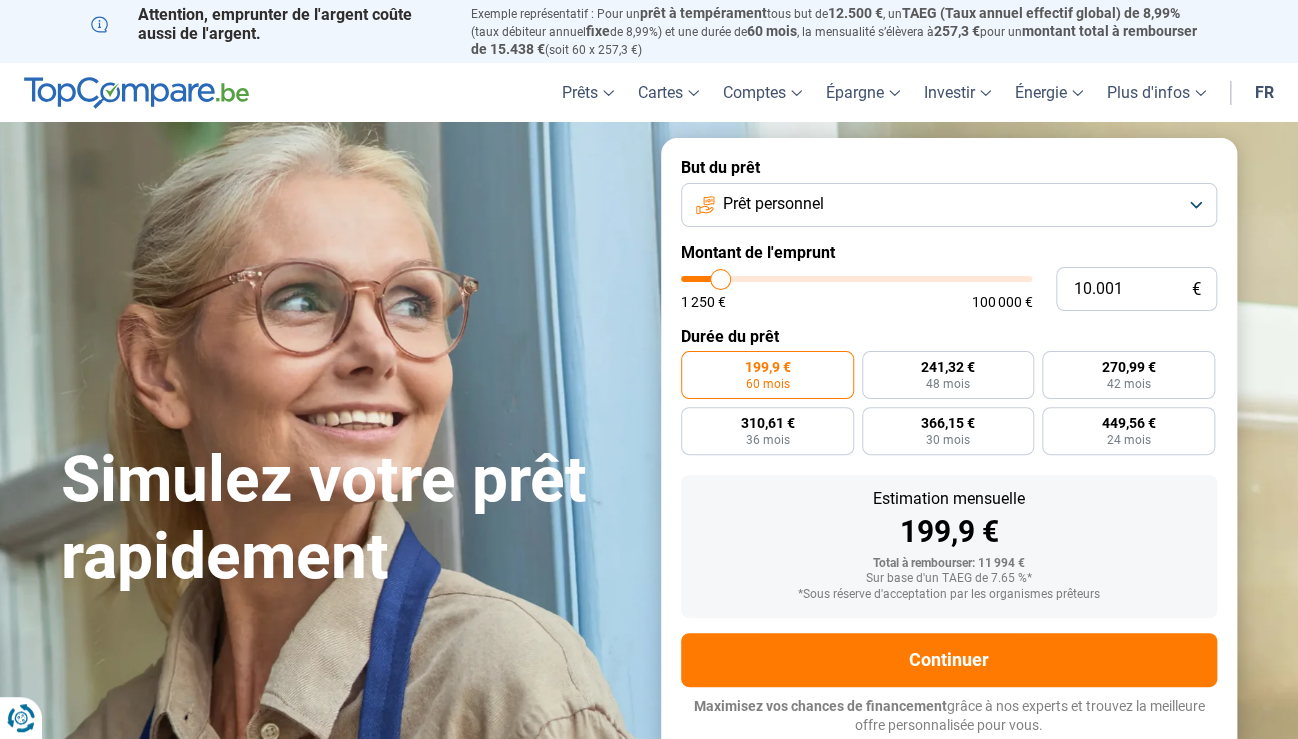 type on "14.250" 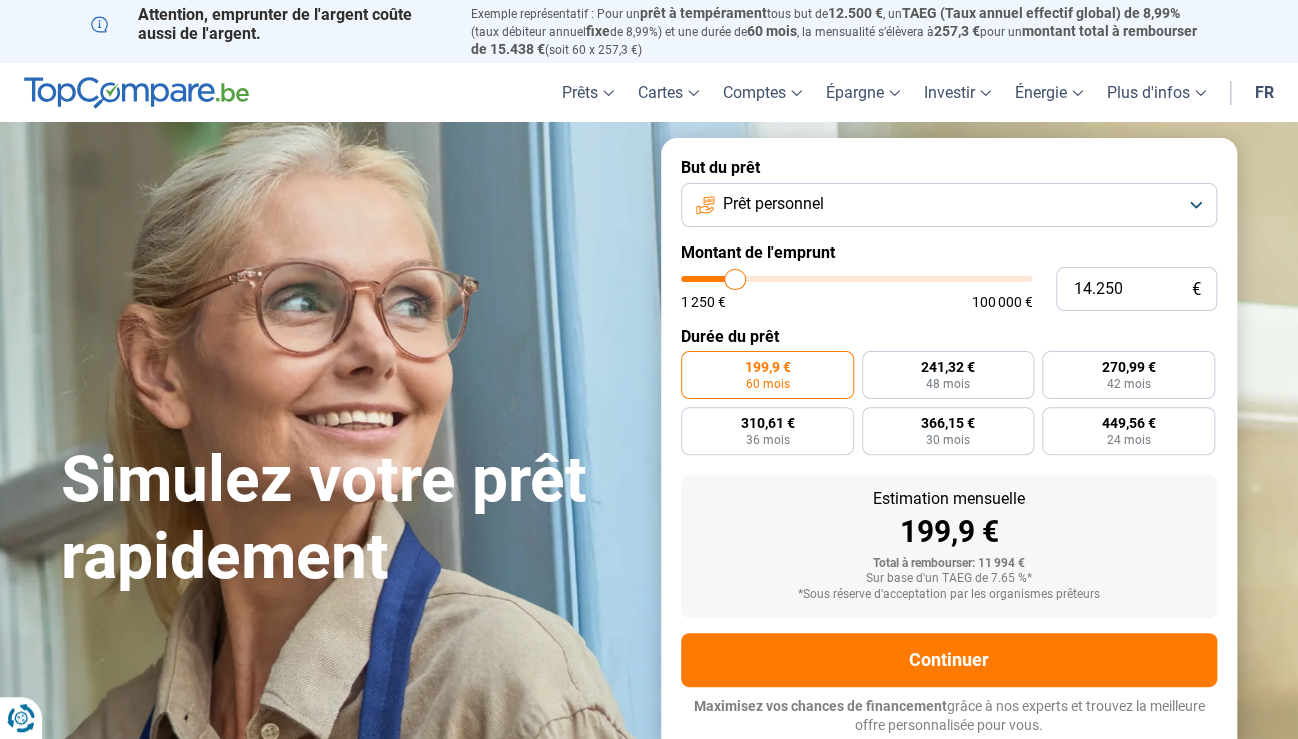 type on "14250" 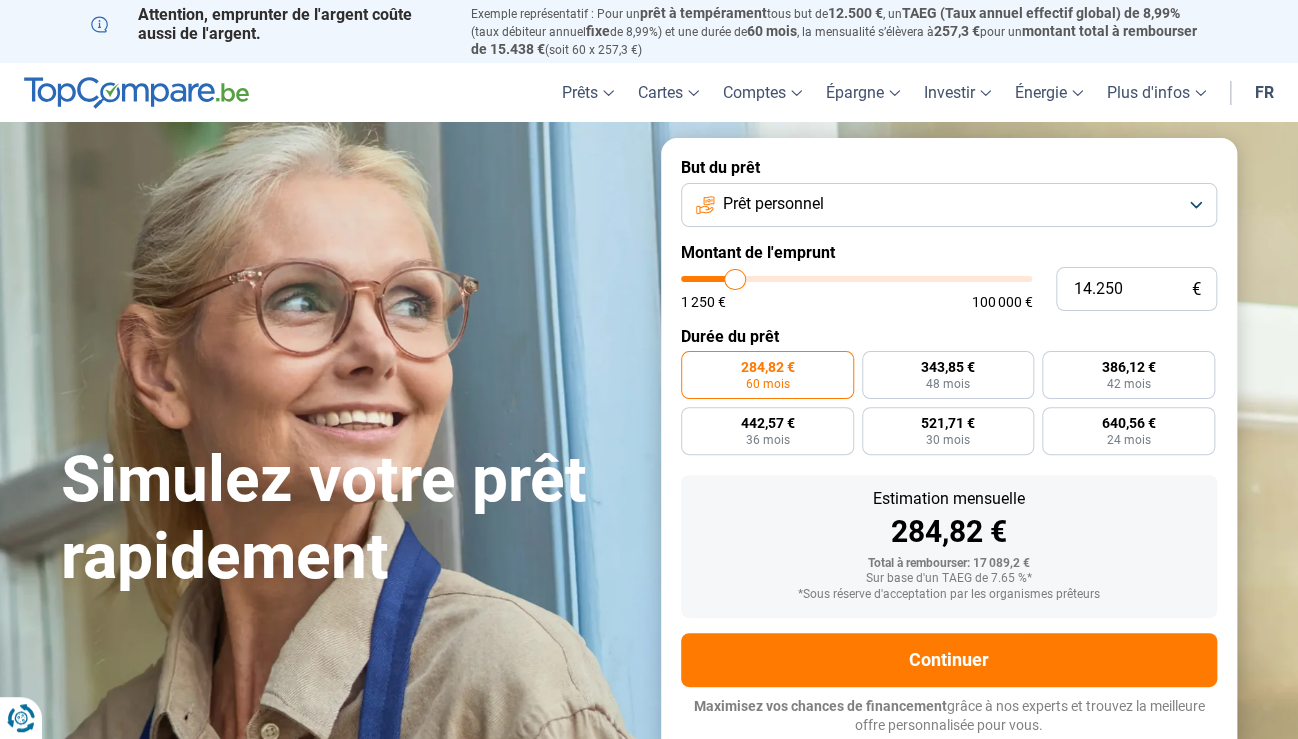 type on "12.500" 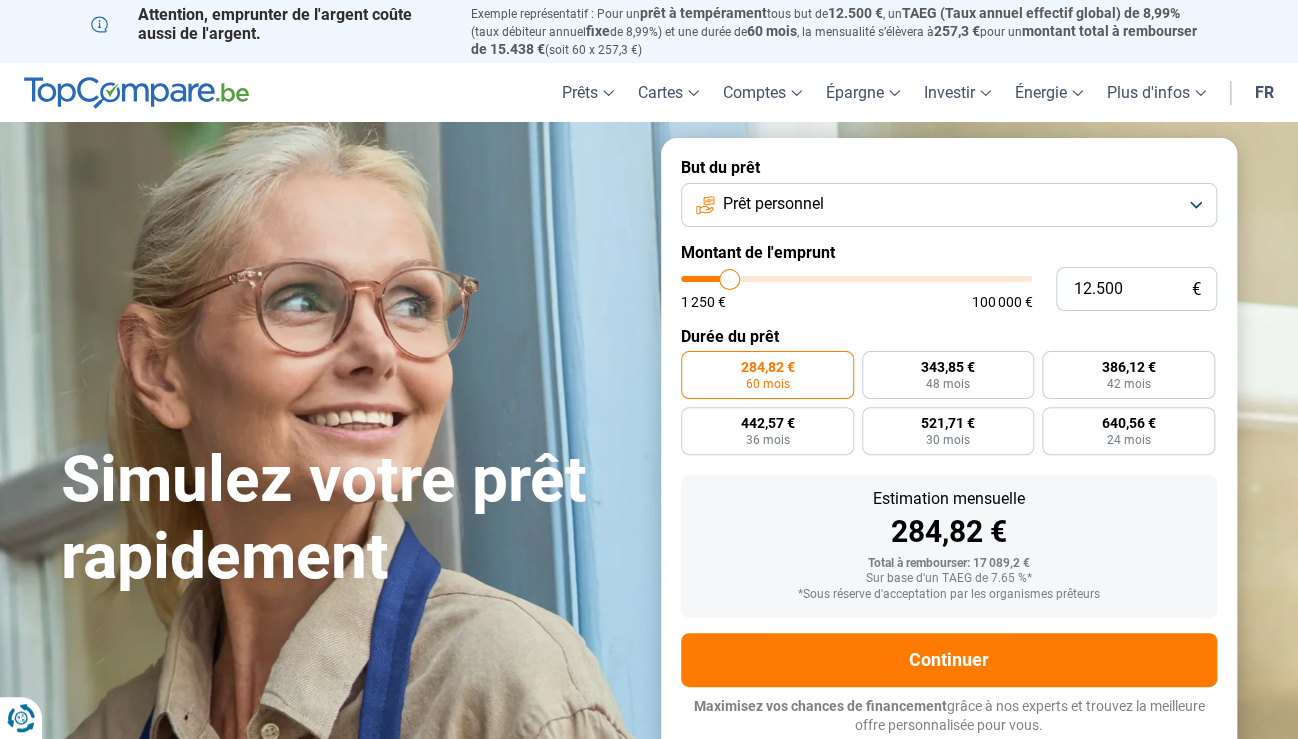 type on "12500" 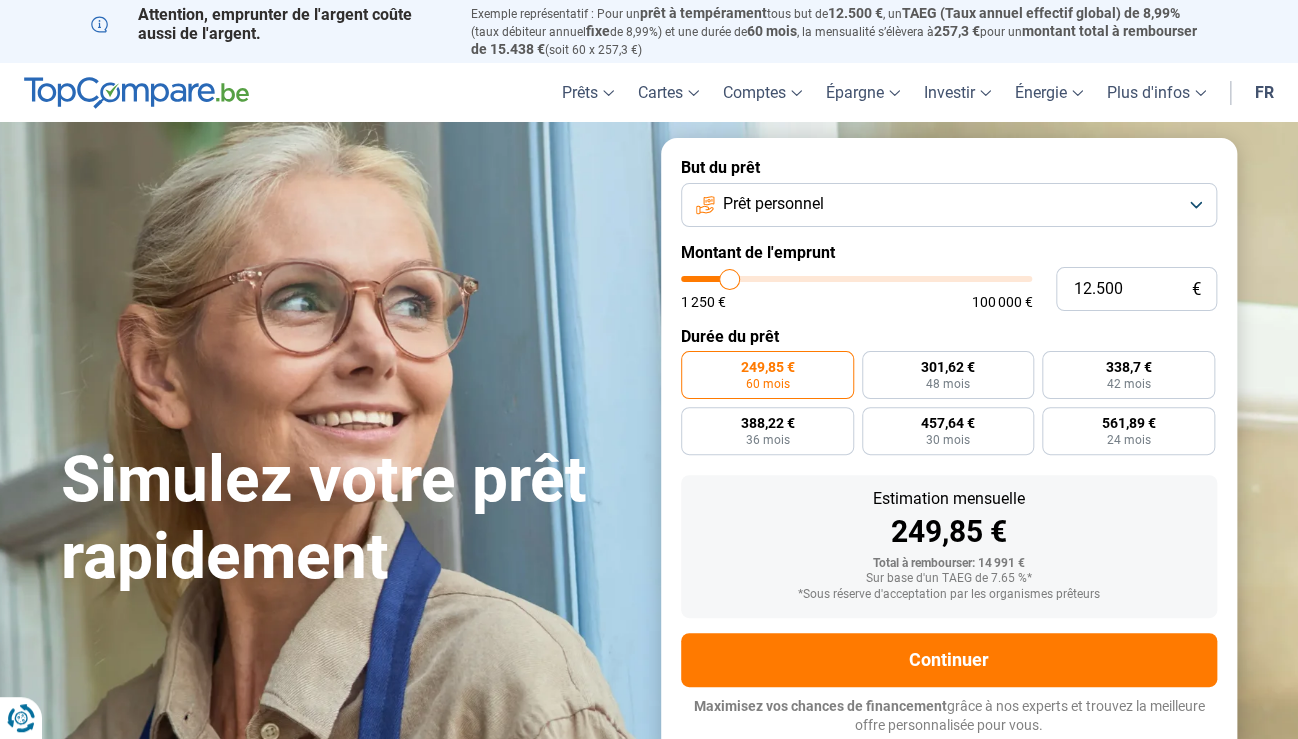 click on "12.500 € 1 250 € 100 000 €" at bounding box center (949, 289) 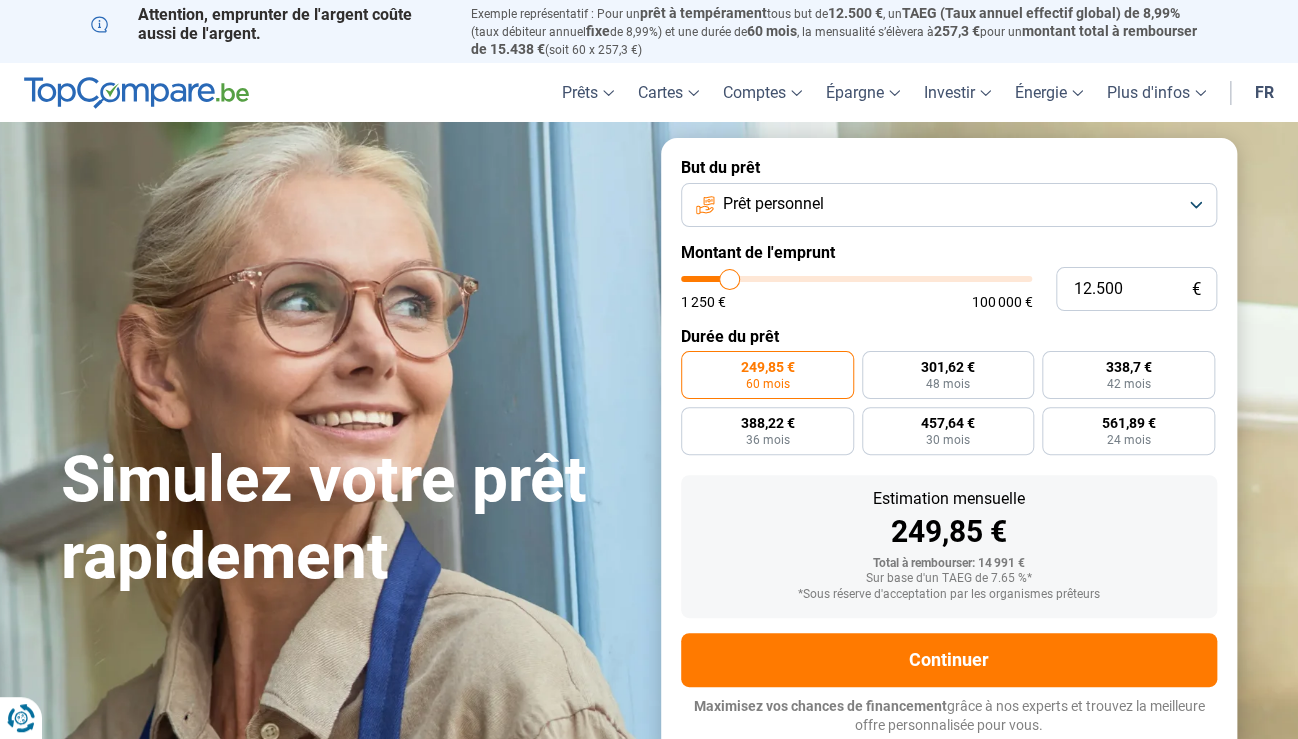 type on "11.500" 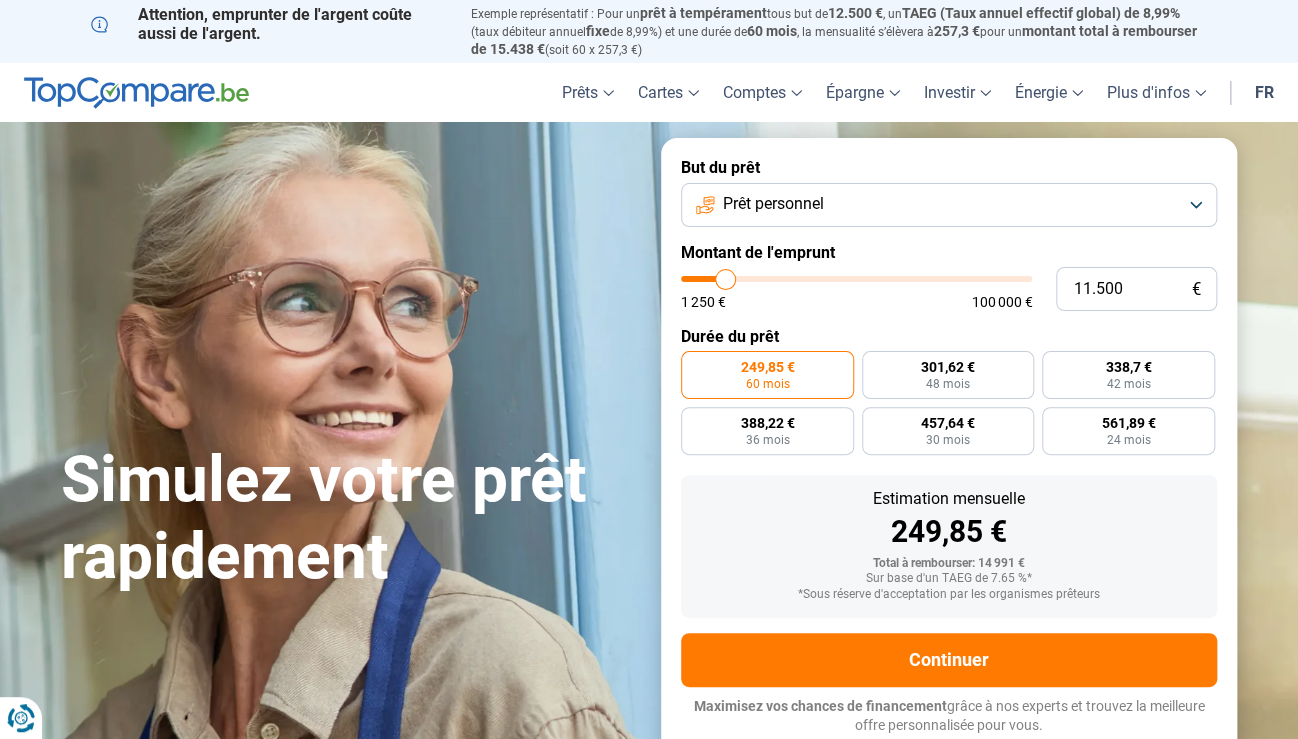 type on "11.250" 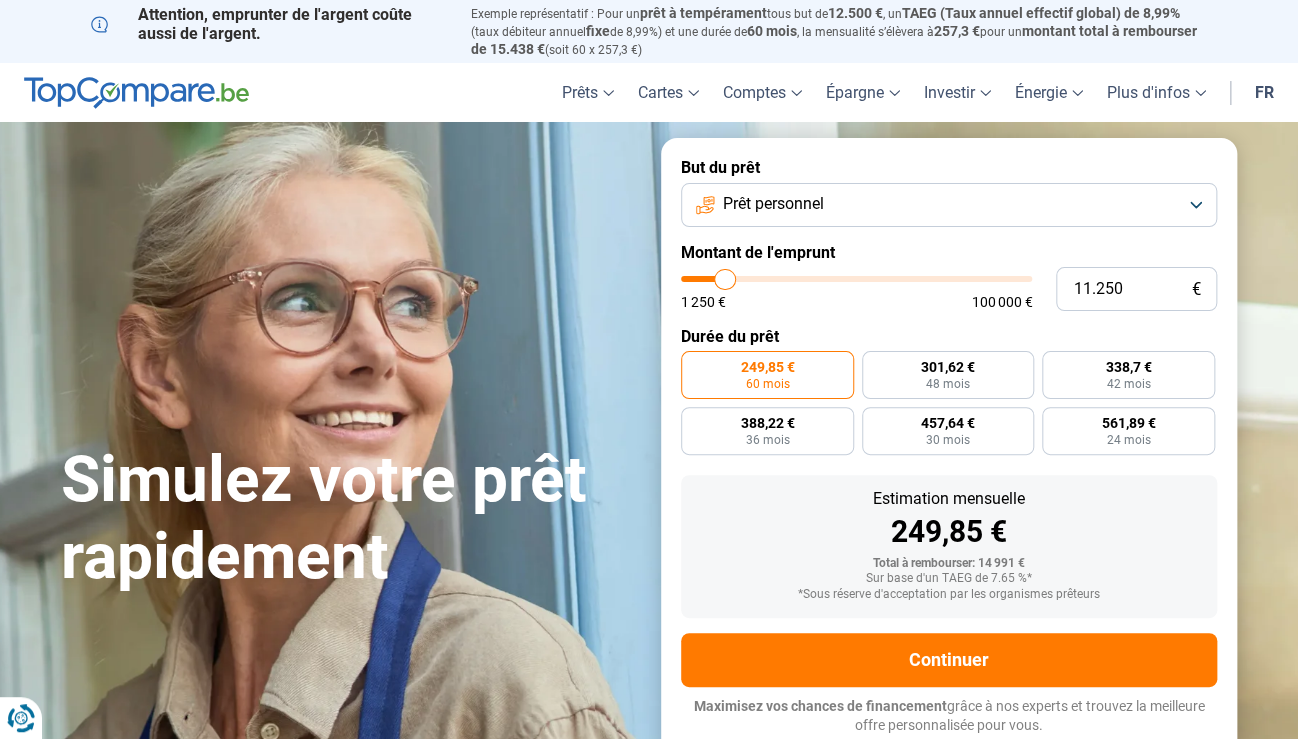 type on "11.000" 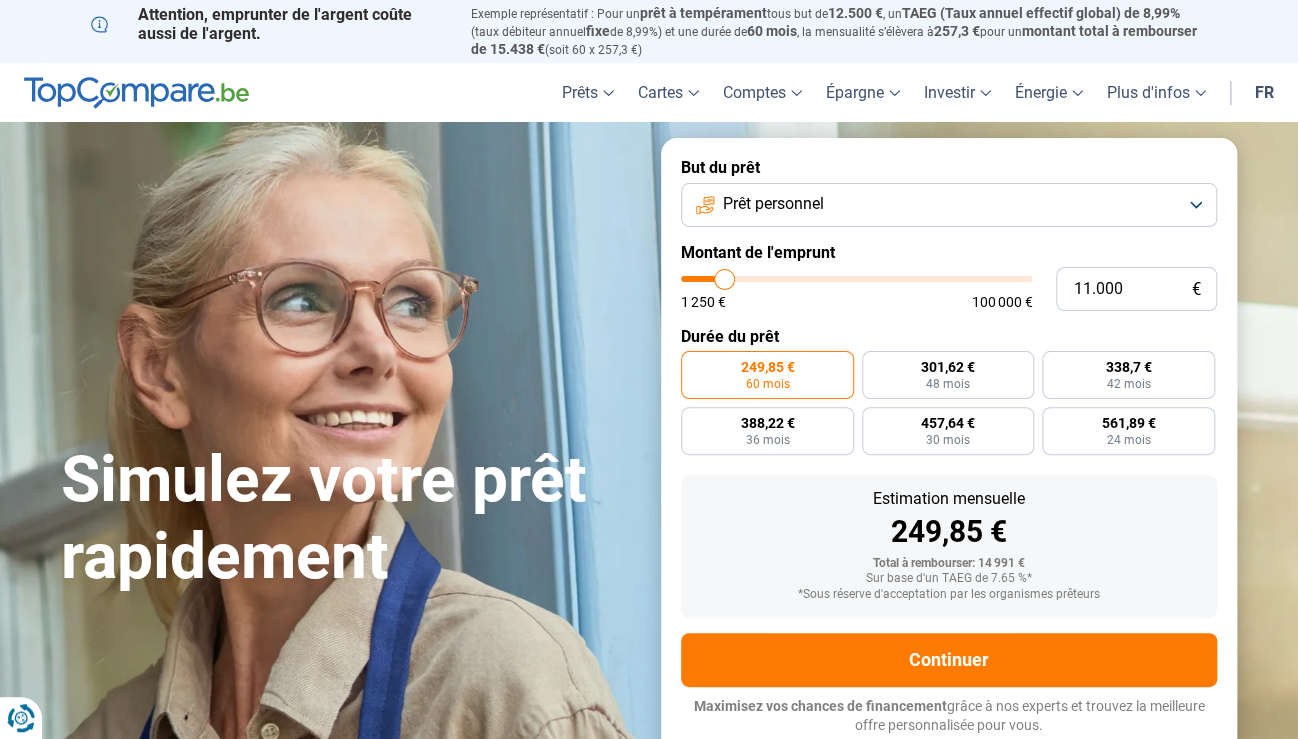 type on "10.750" 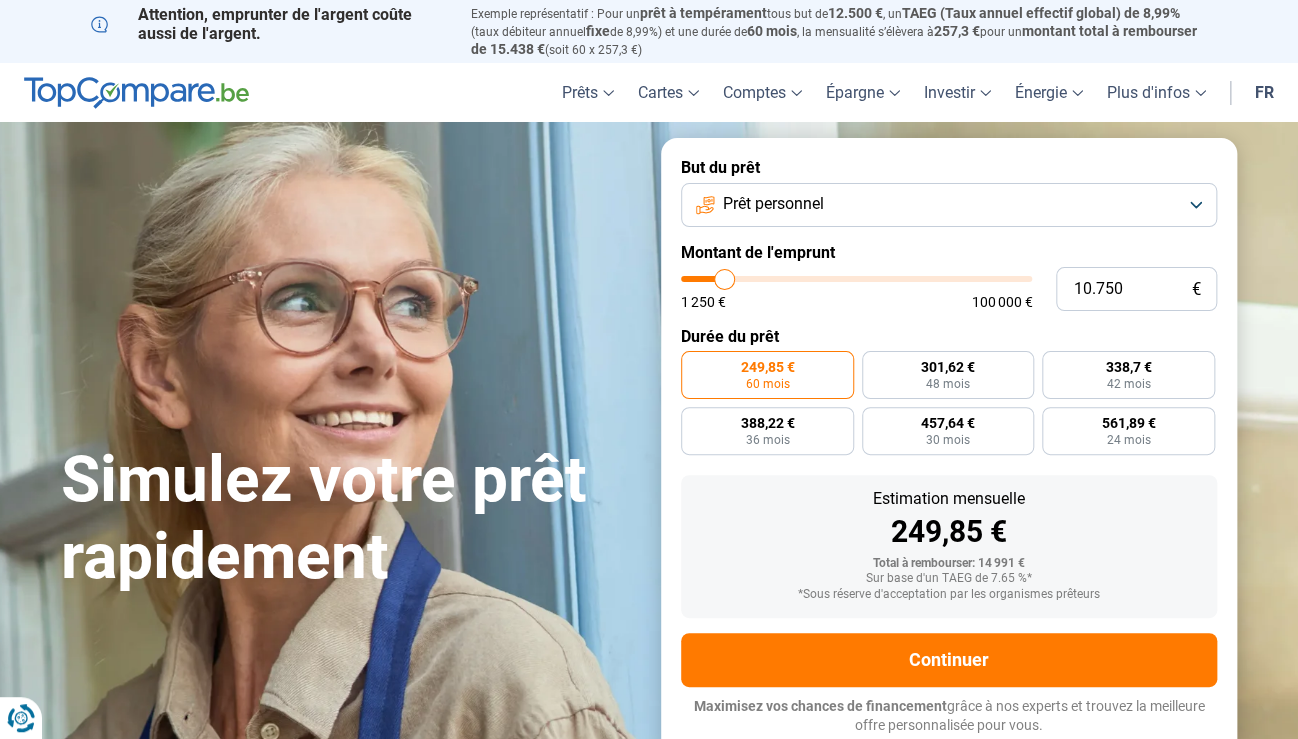 type on "10750" 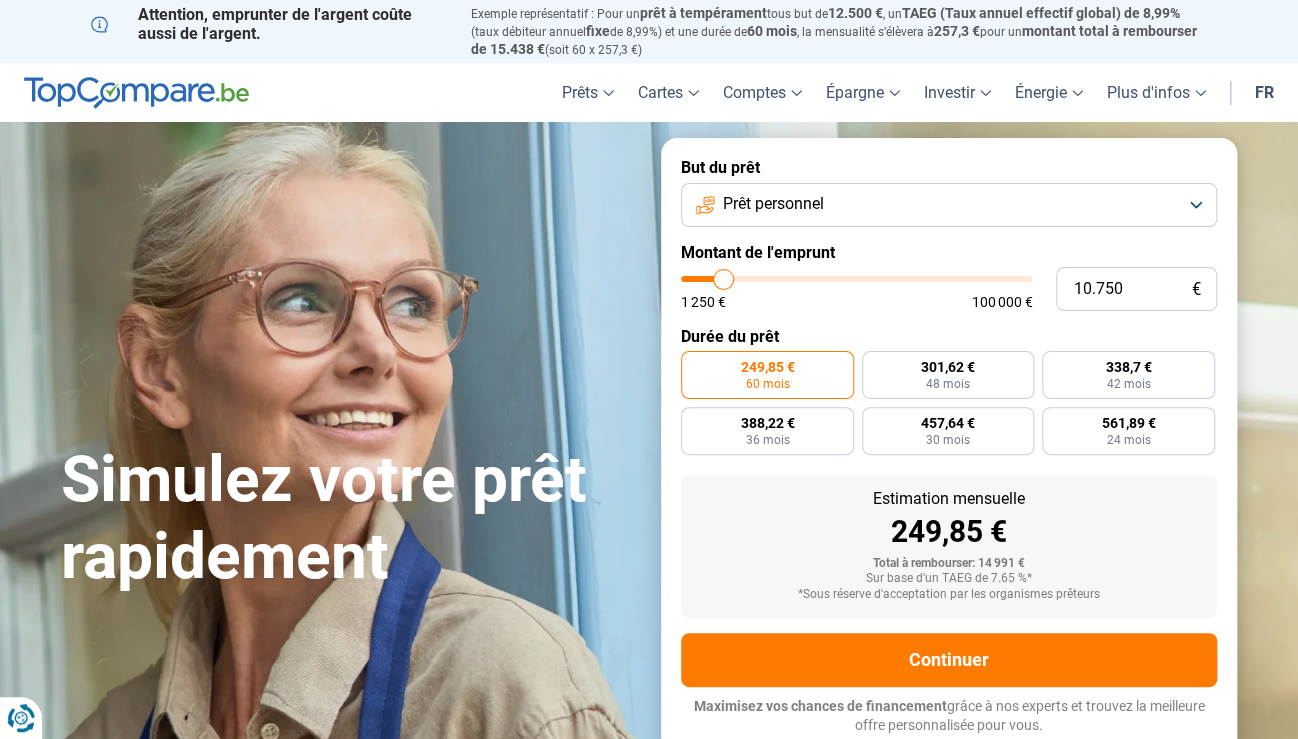 type on "10.500" 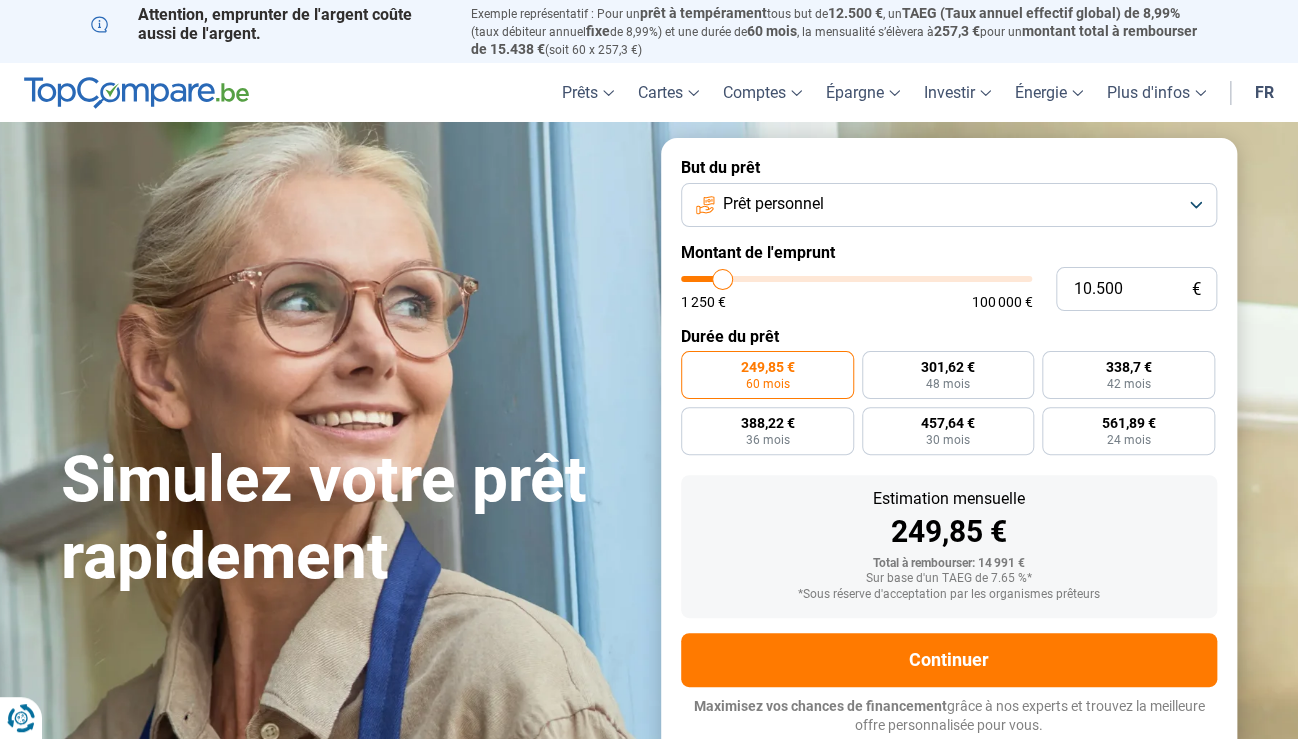 type on "10.250" 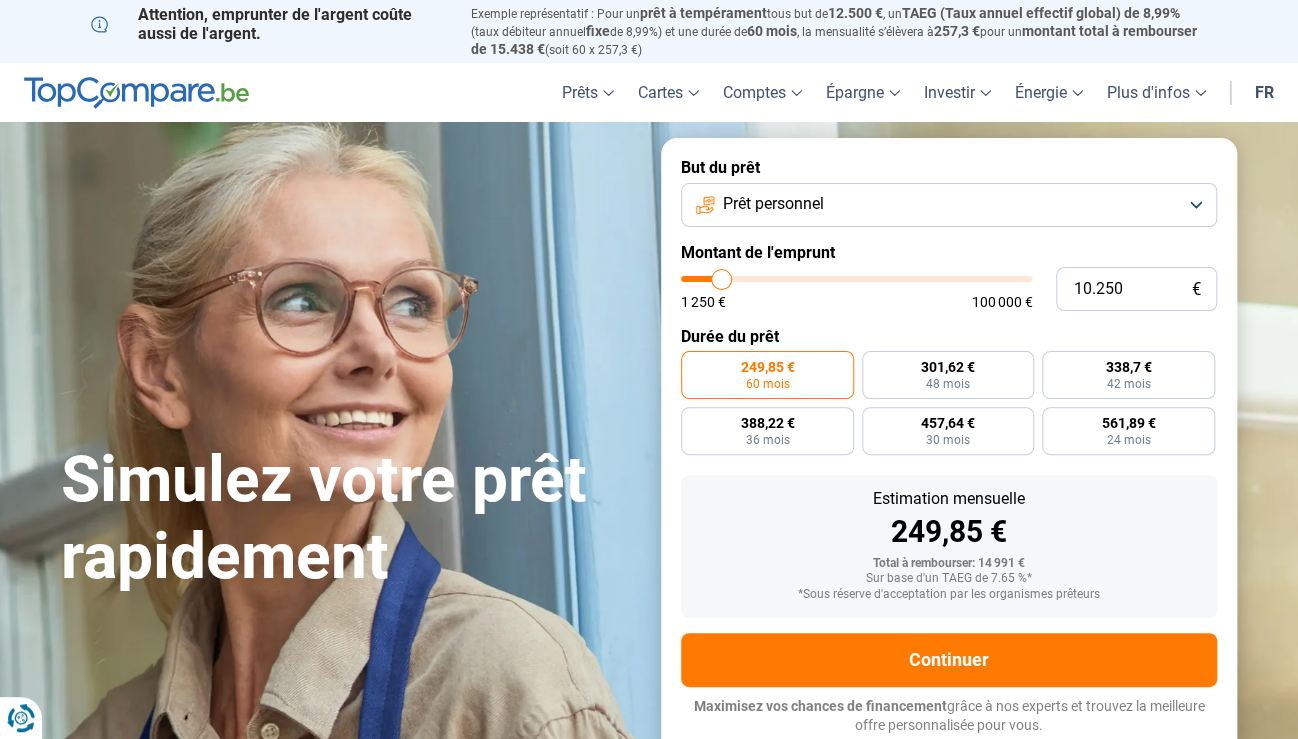 type on "10.000" 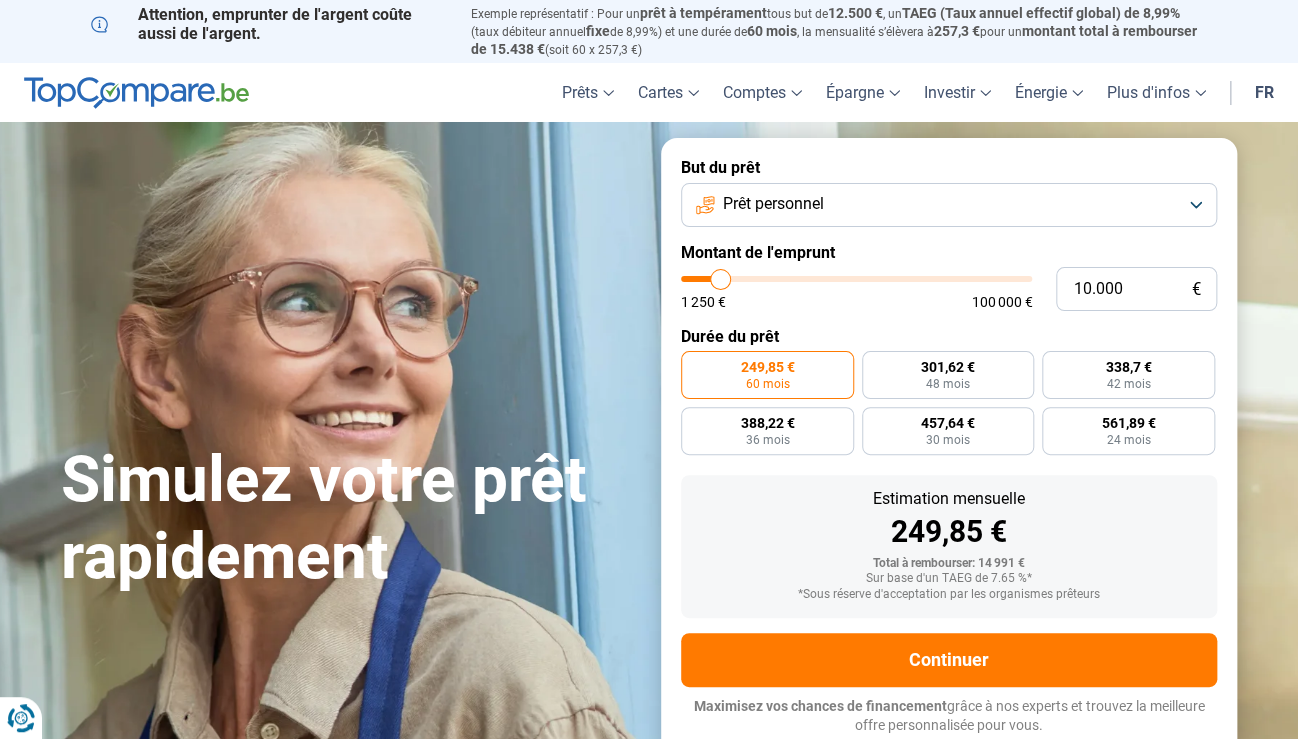 type on "9.750" 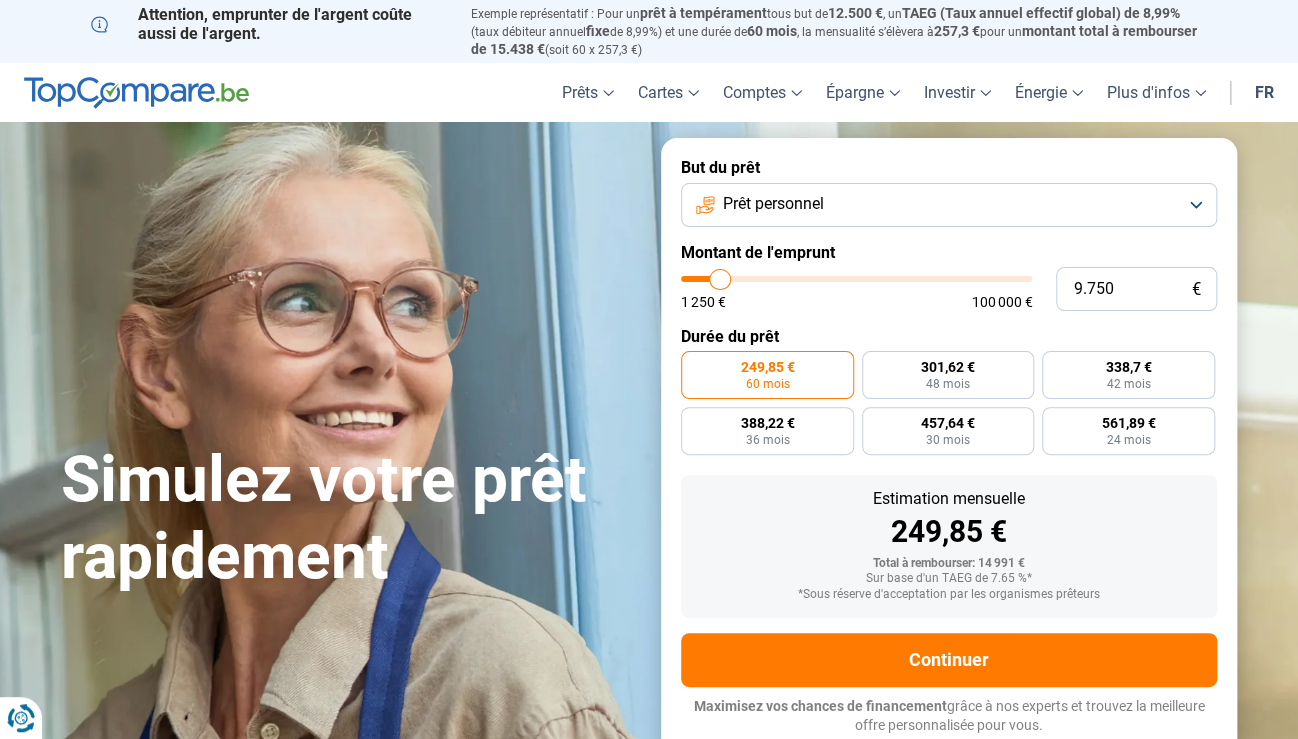 type on "9.500" 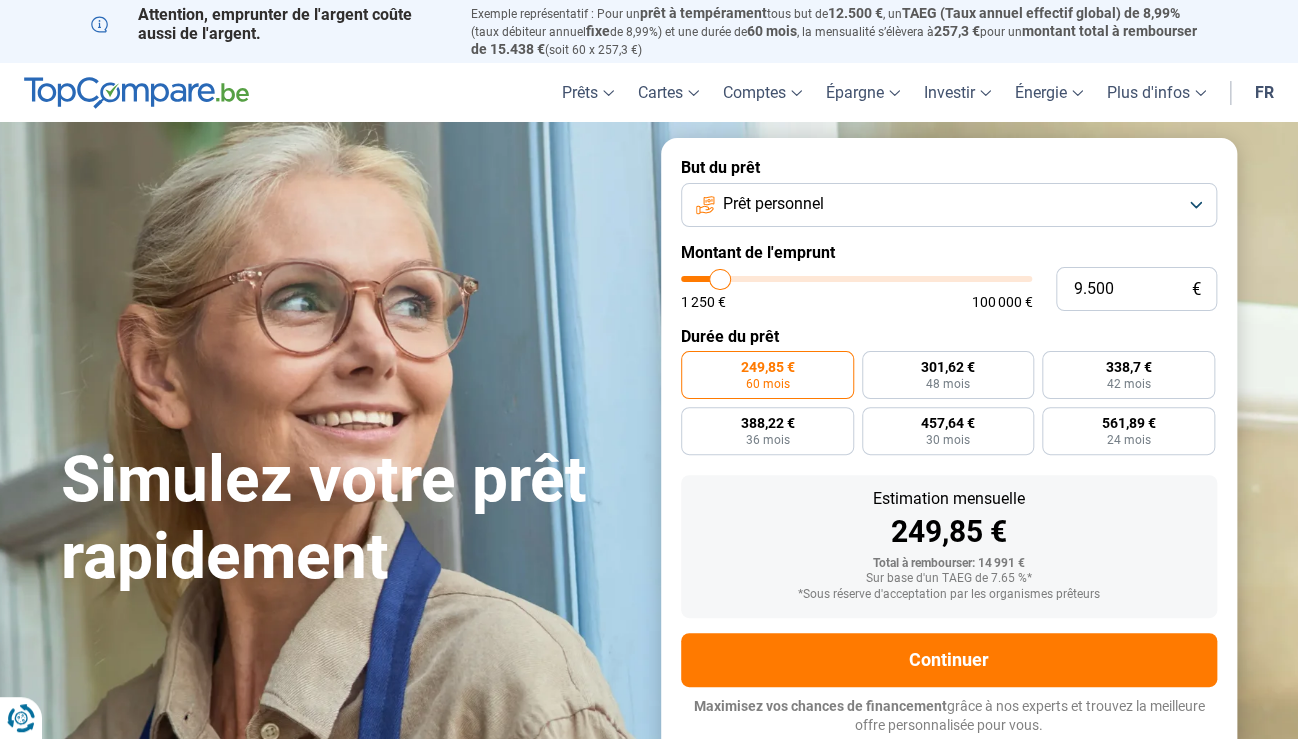 type on "9500" 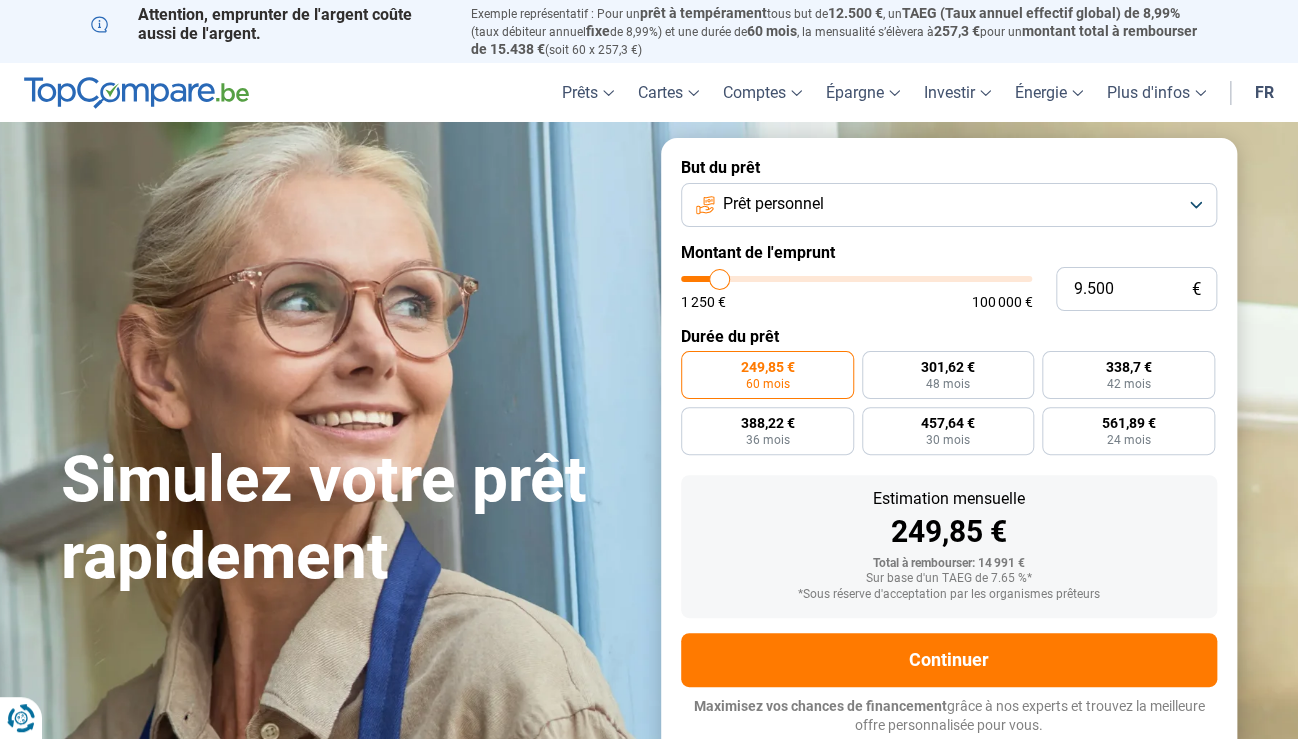 type on "9.250" 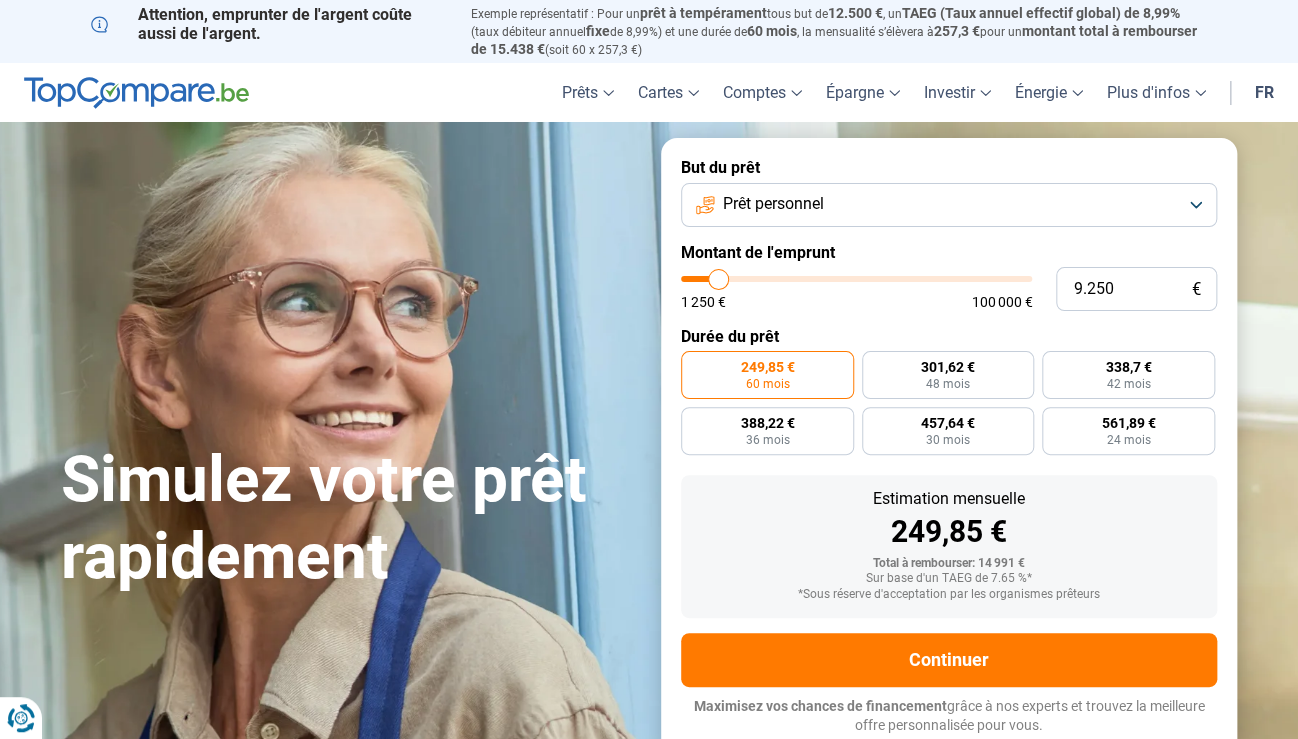type on "9250" 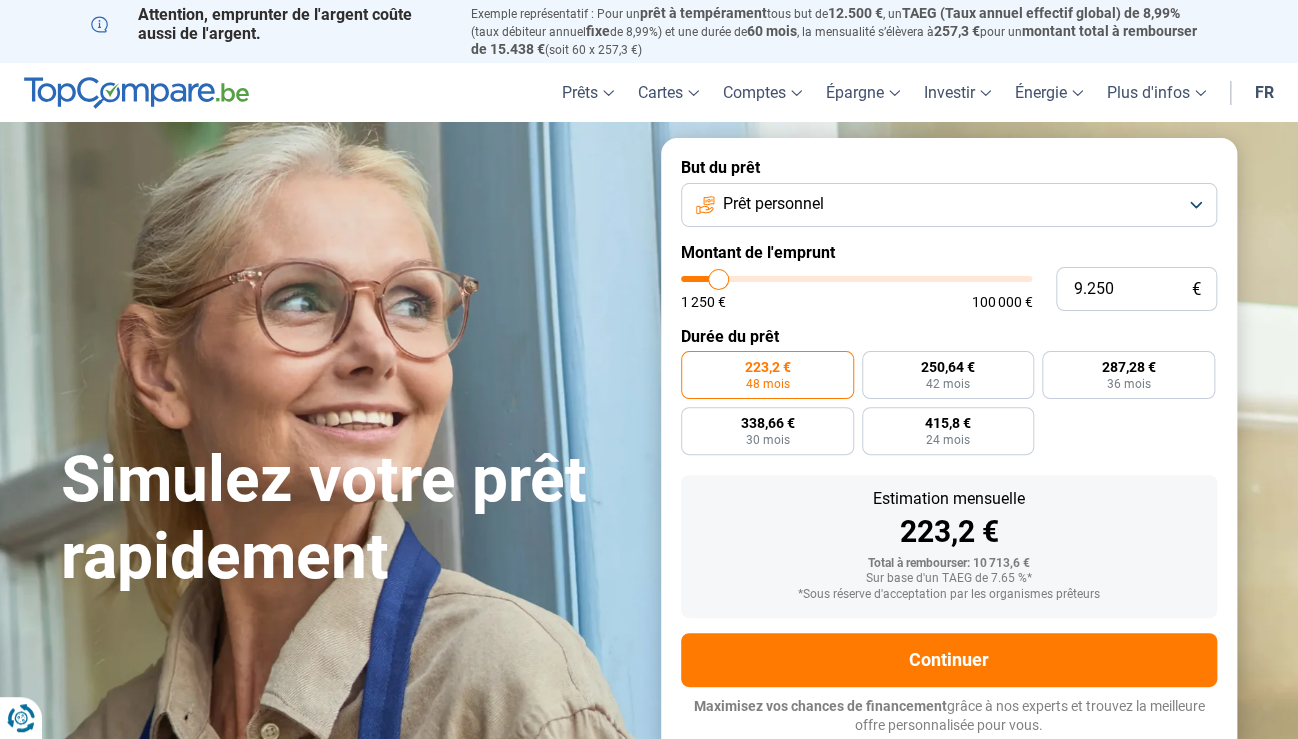 type on "8.000" 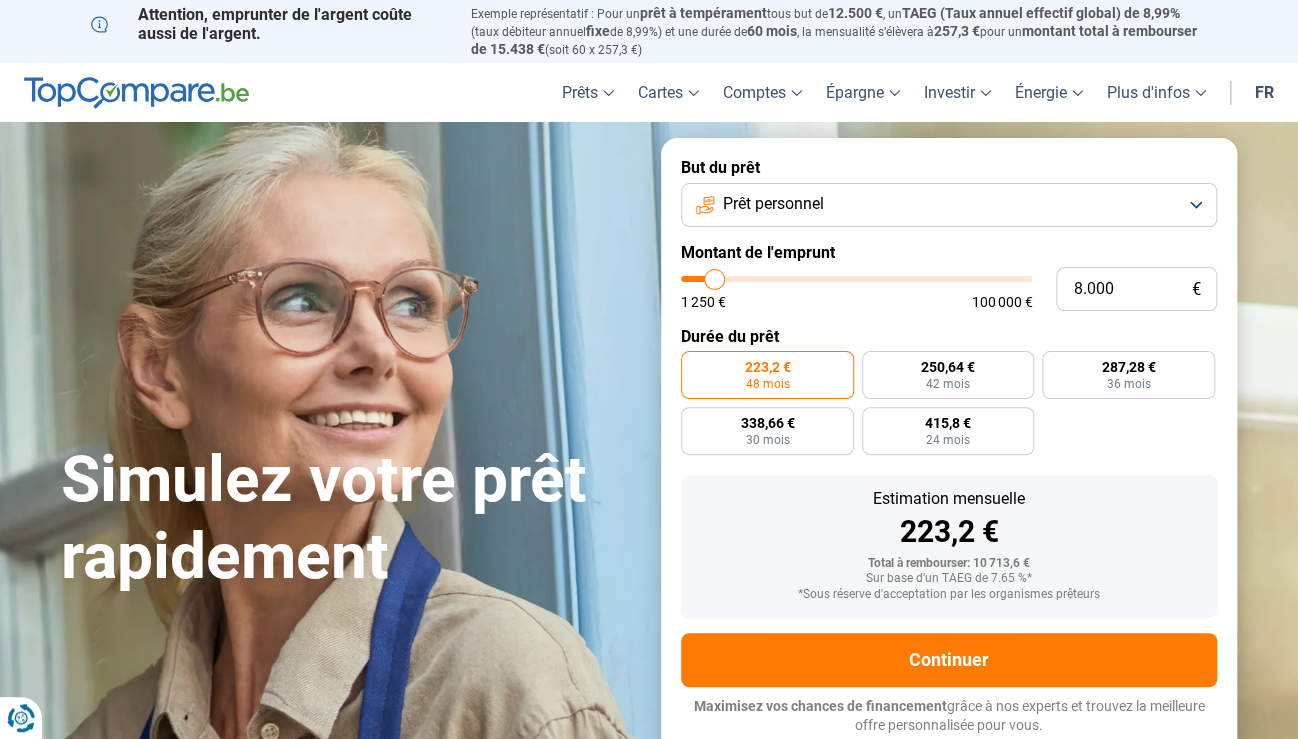 type on "7.500" 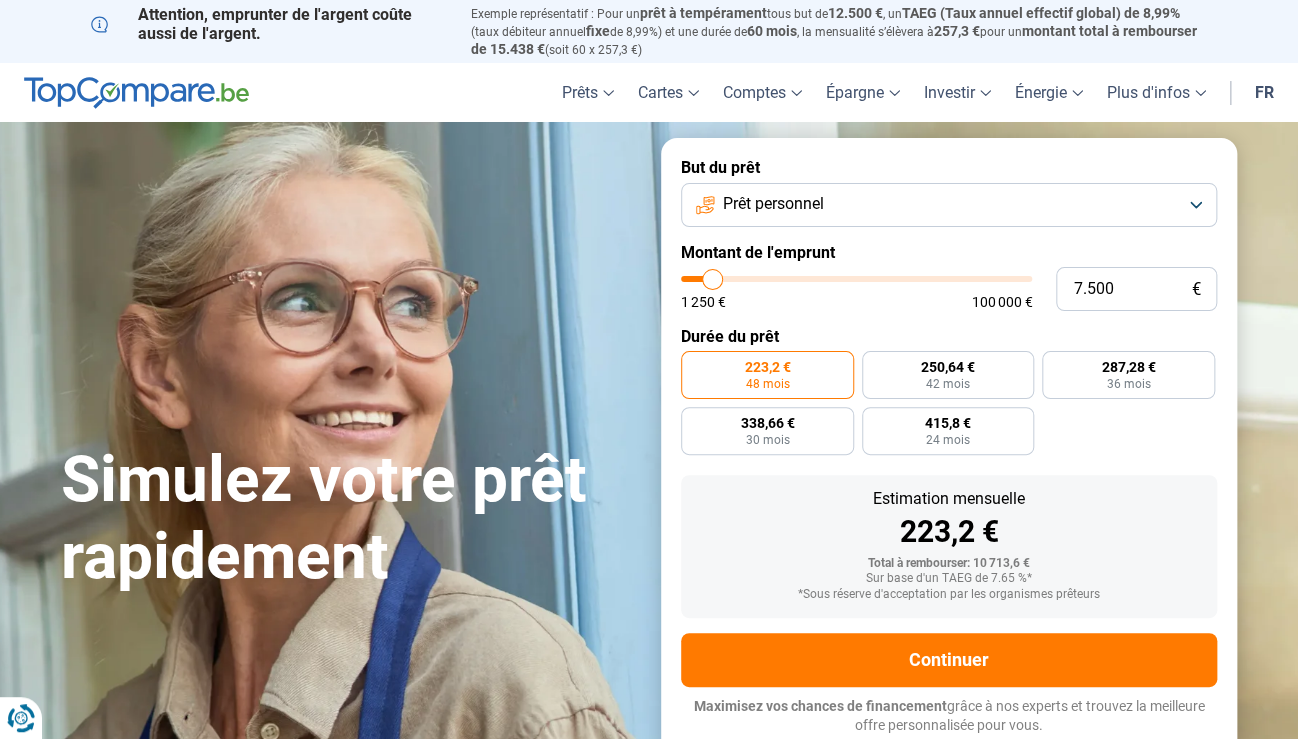 type on "6.750" 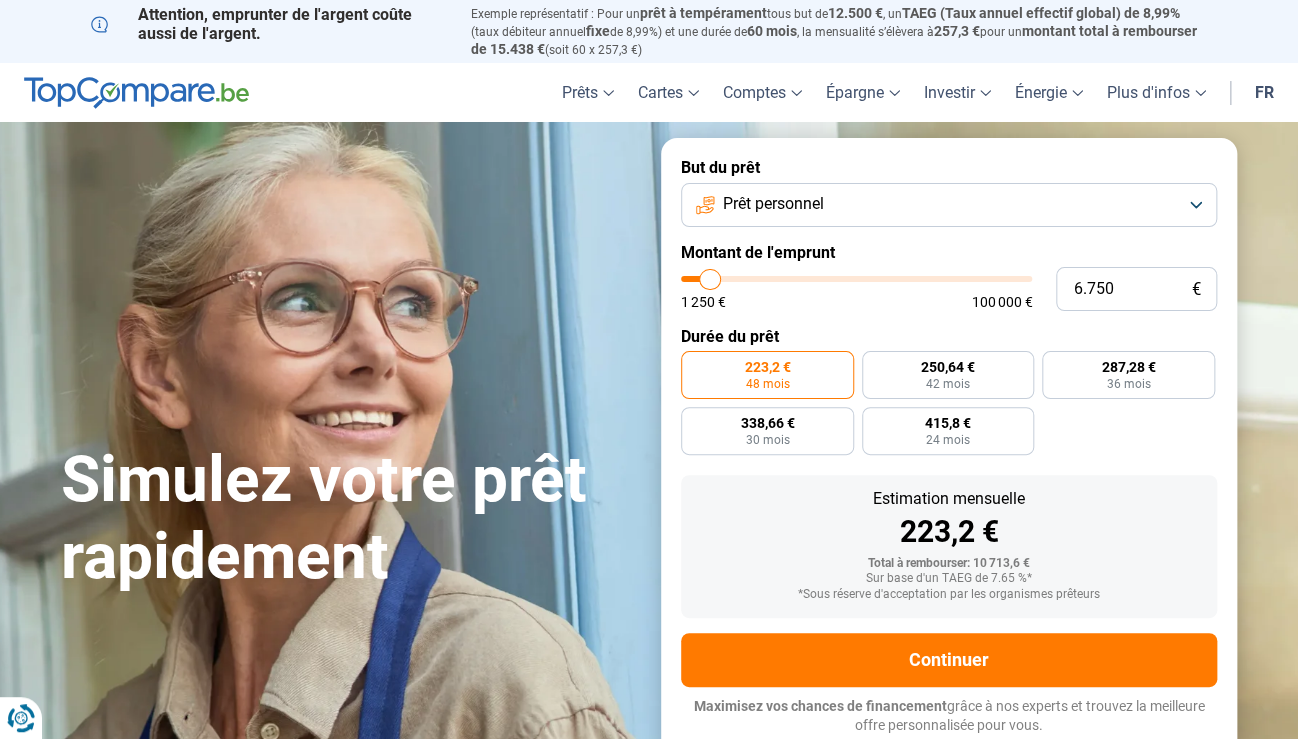 type on "5.750" 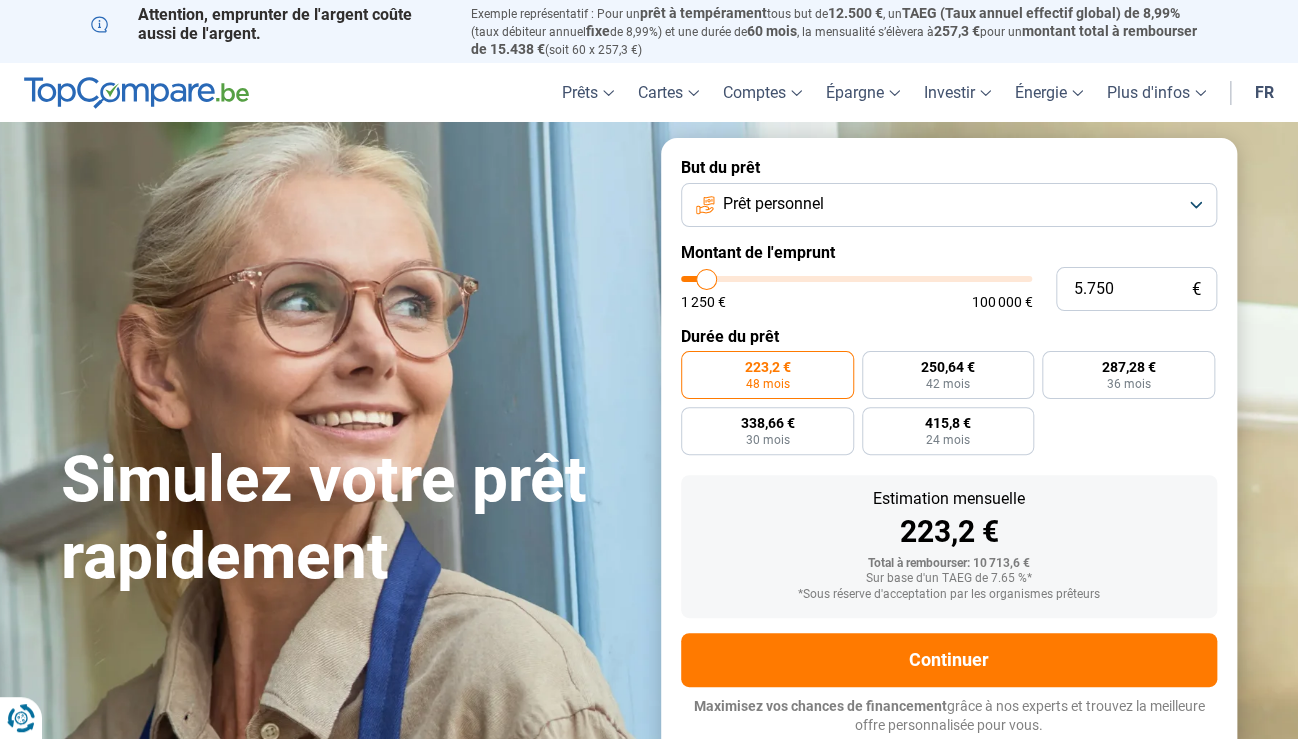 type on "5.000" 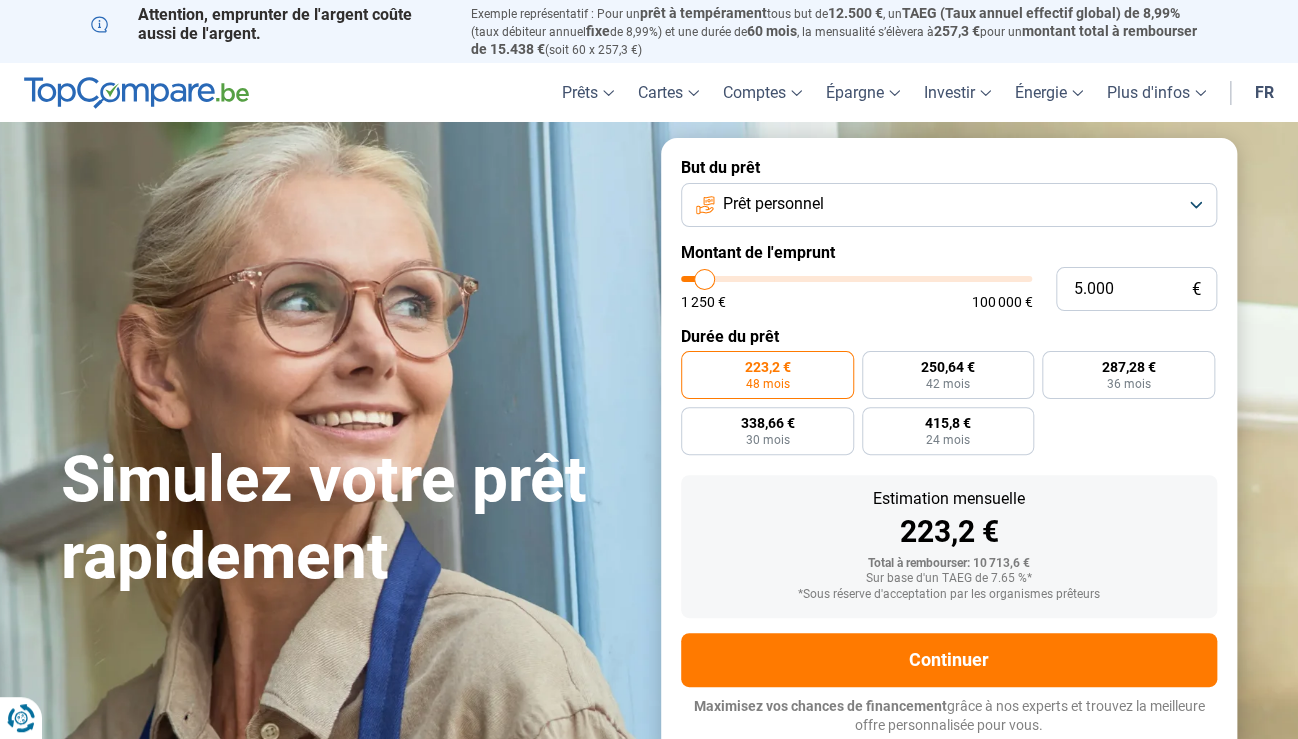 type on "4.500" 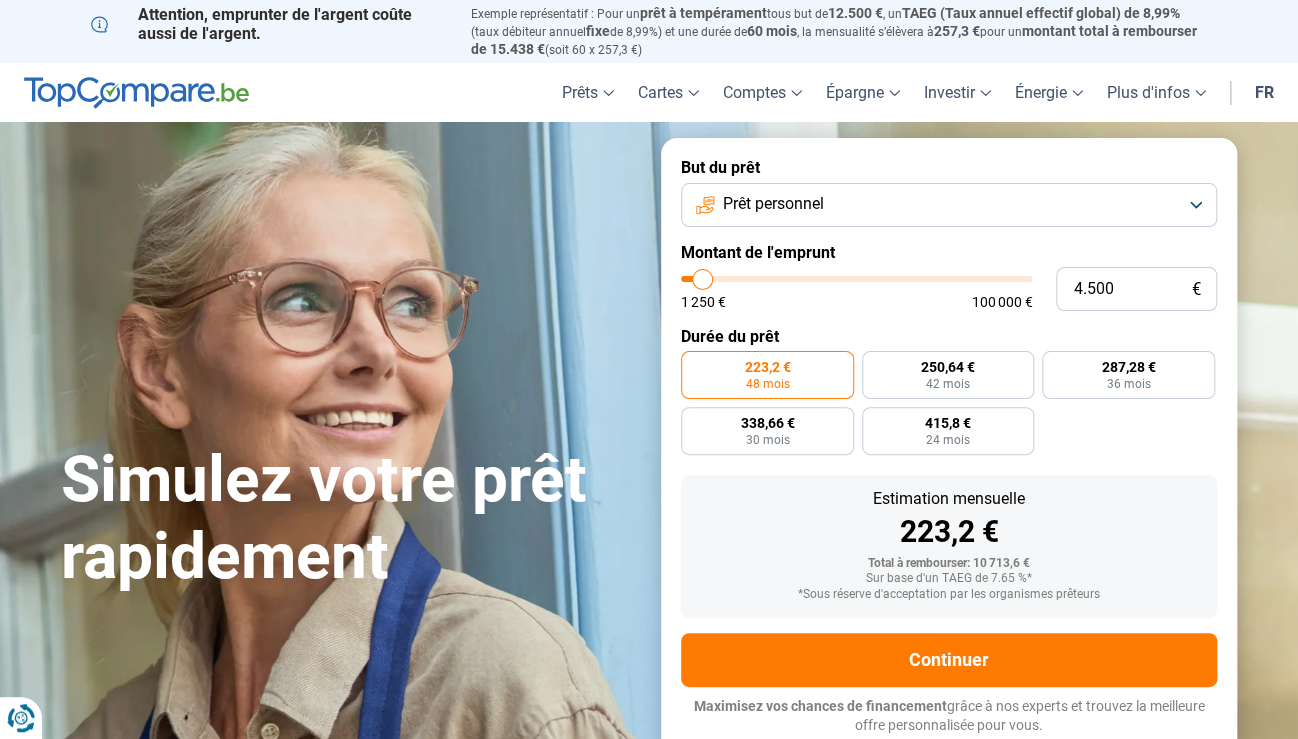 type on "4.250" 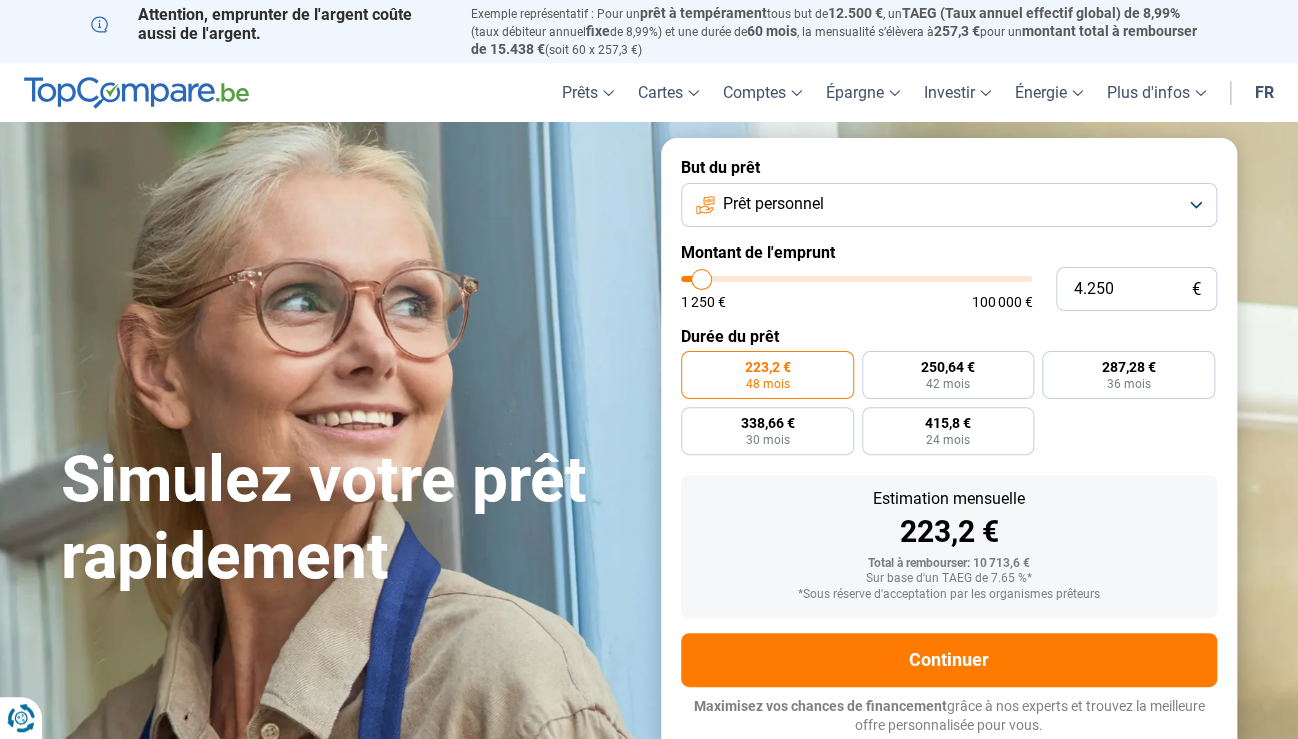 type on "3.750" 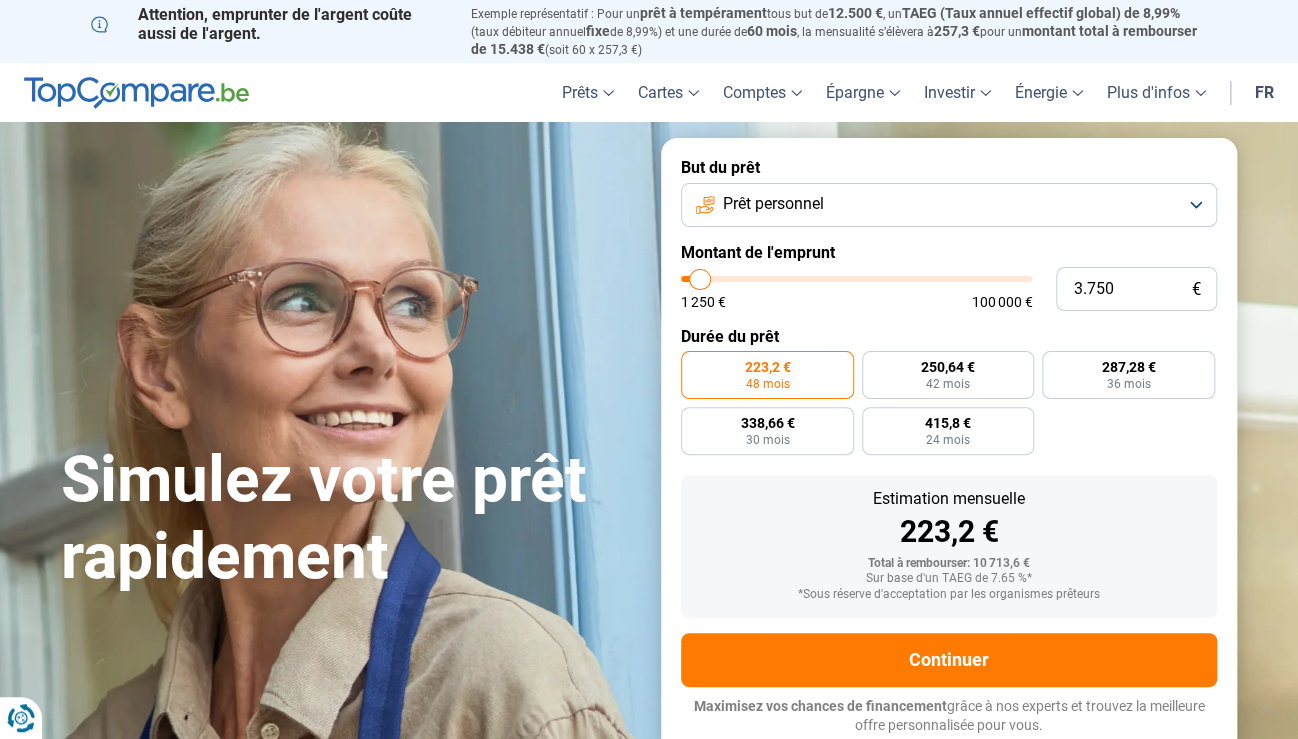 type on "3.250" 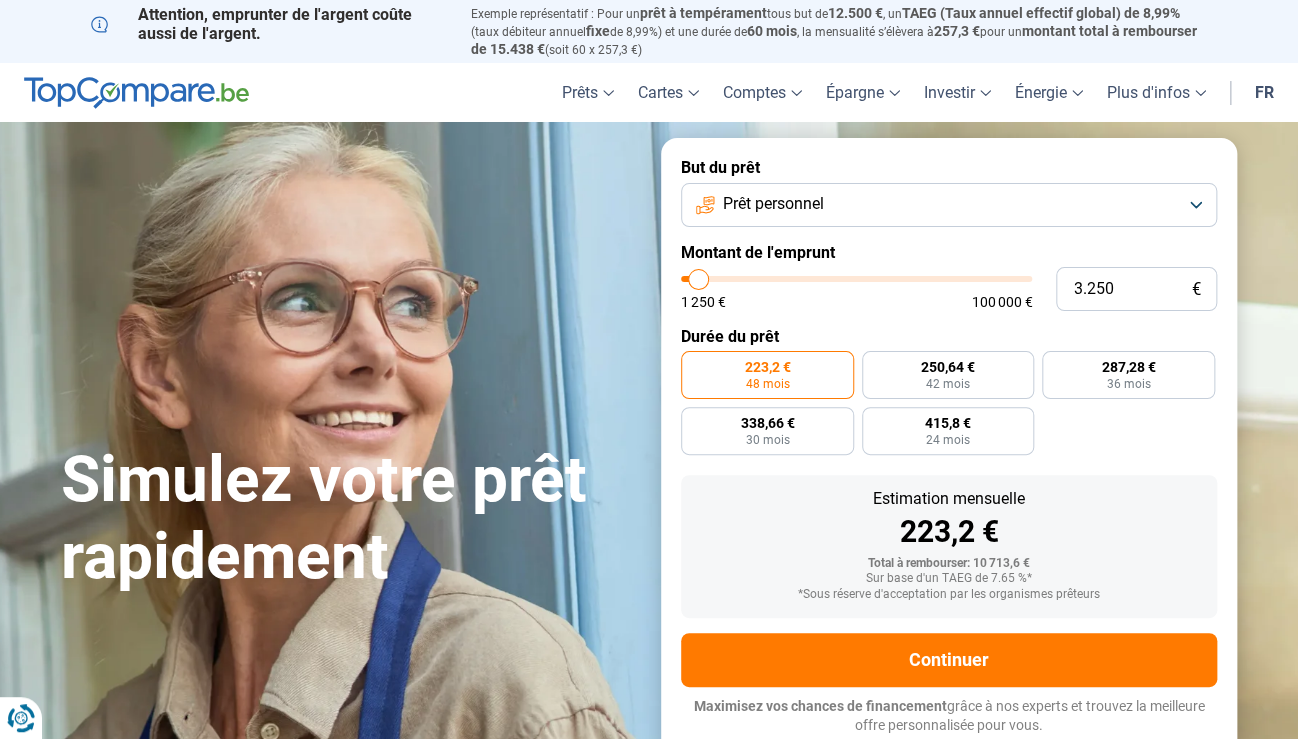 type on "3.000" 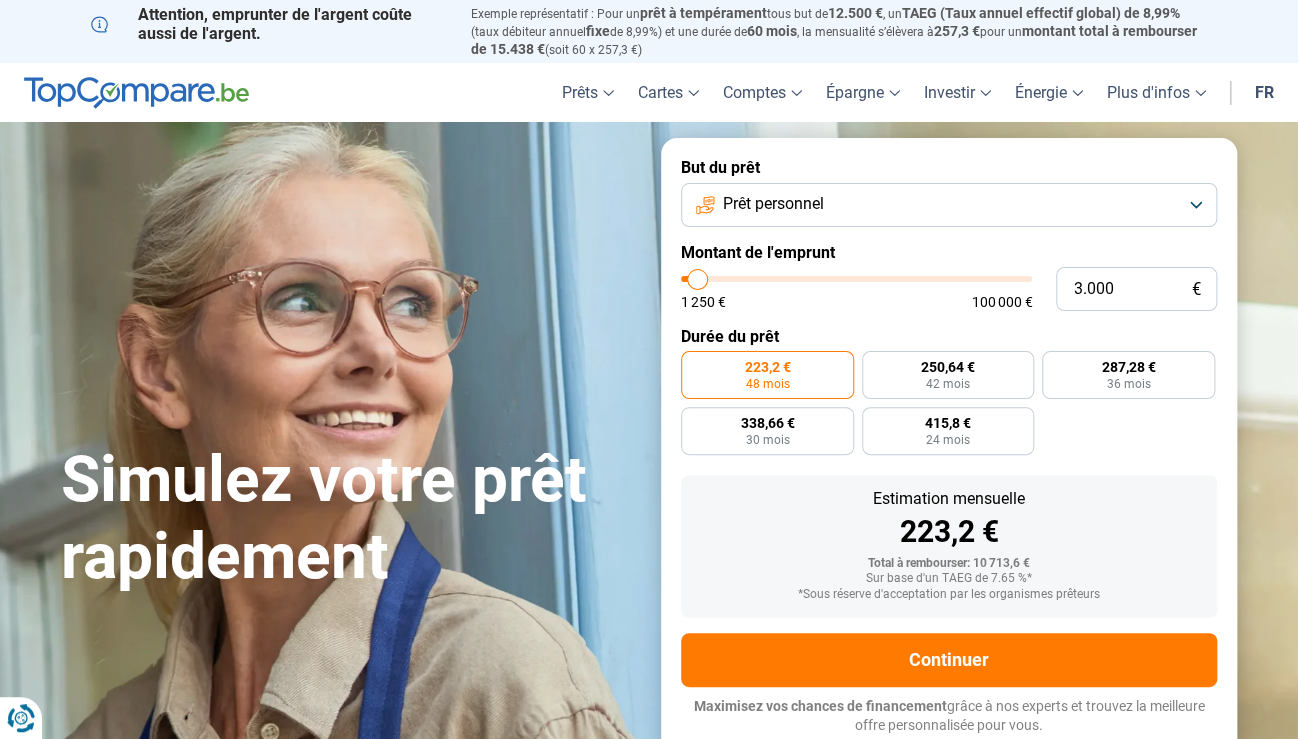 type on "2.500" 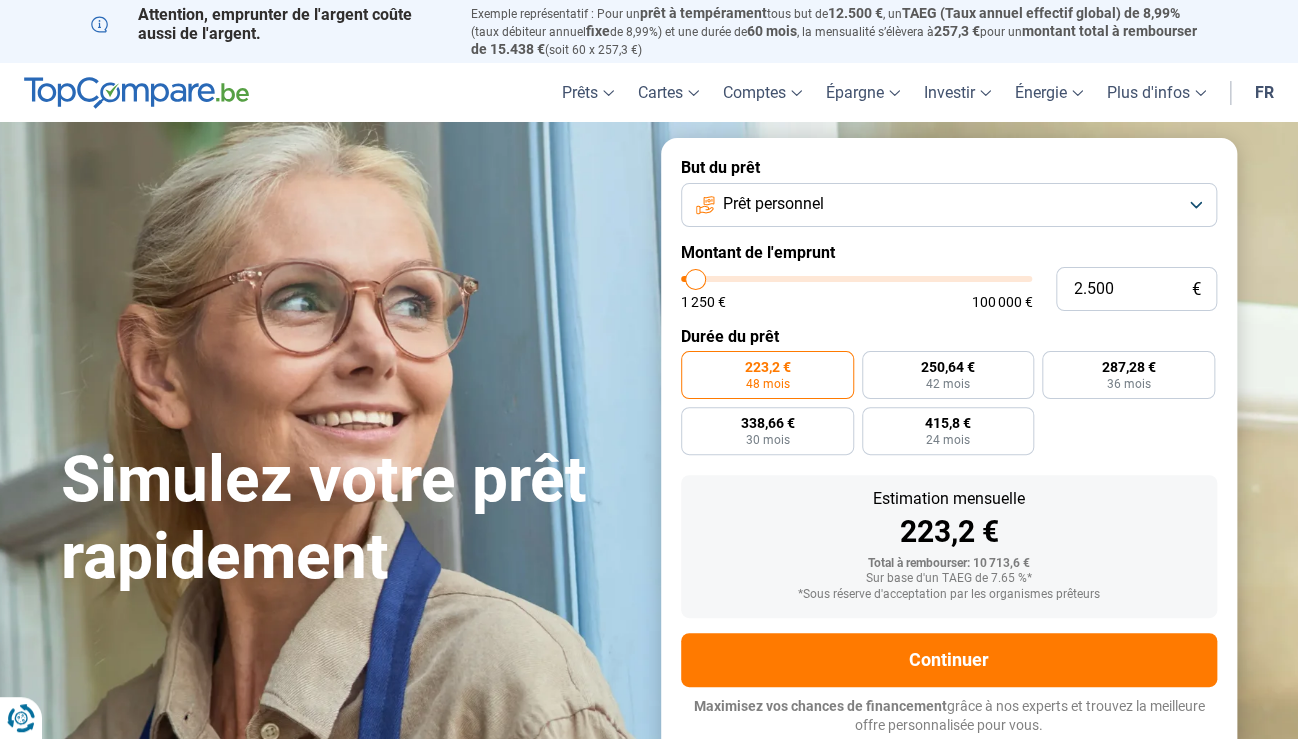 type on "2.250" 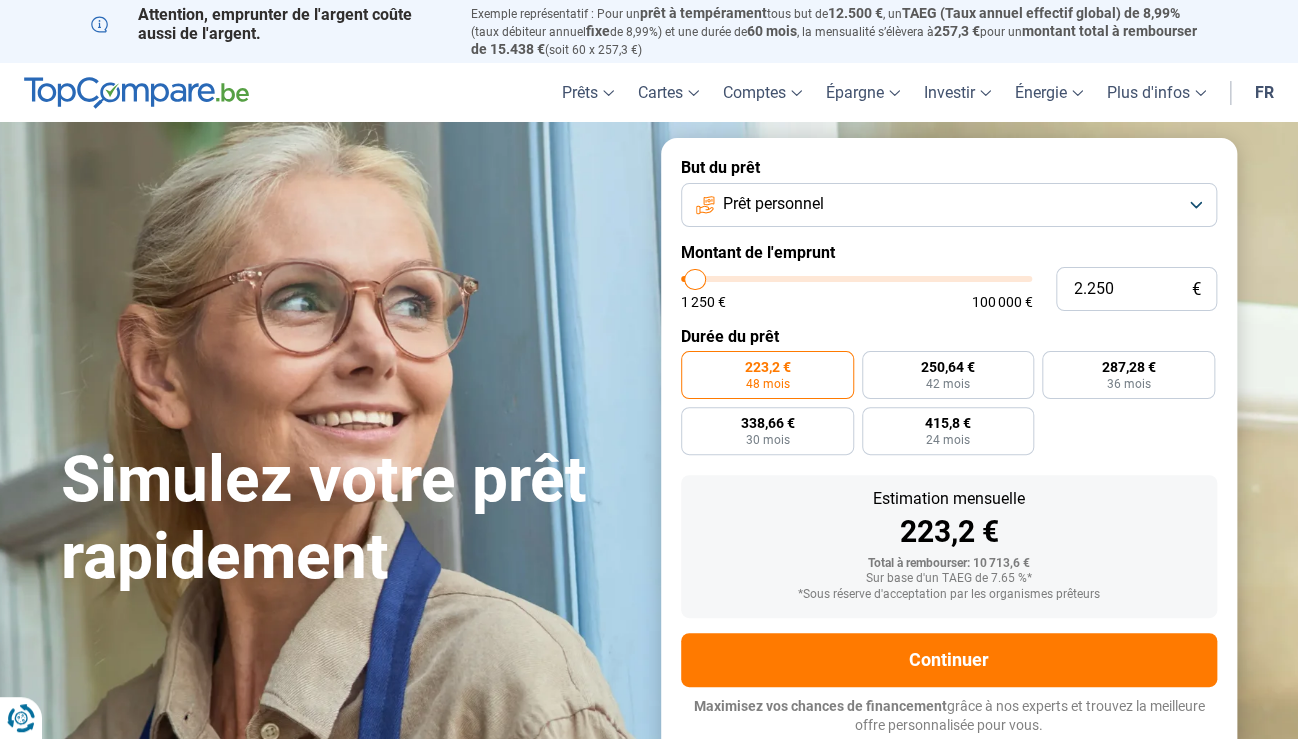type on "2.000" 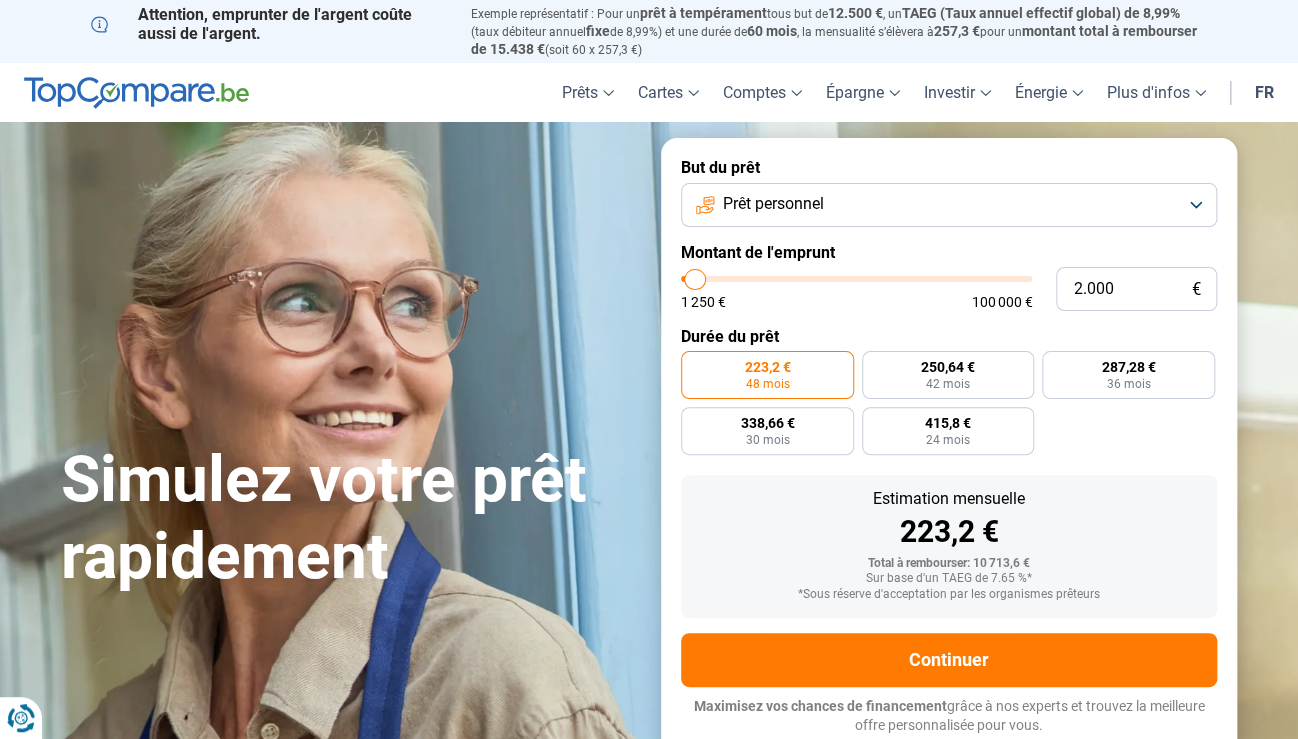 type on "2000" 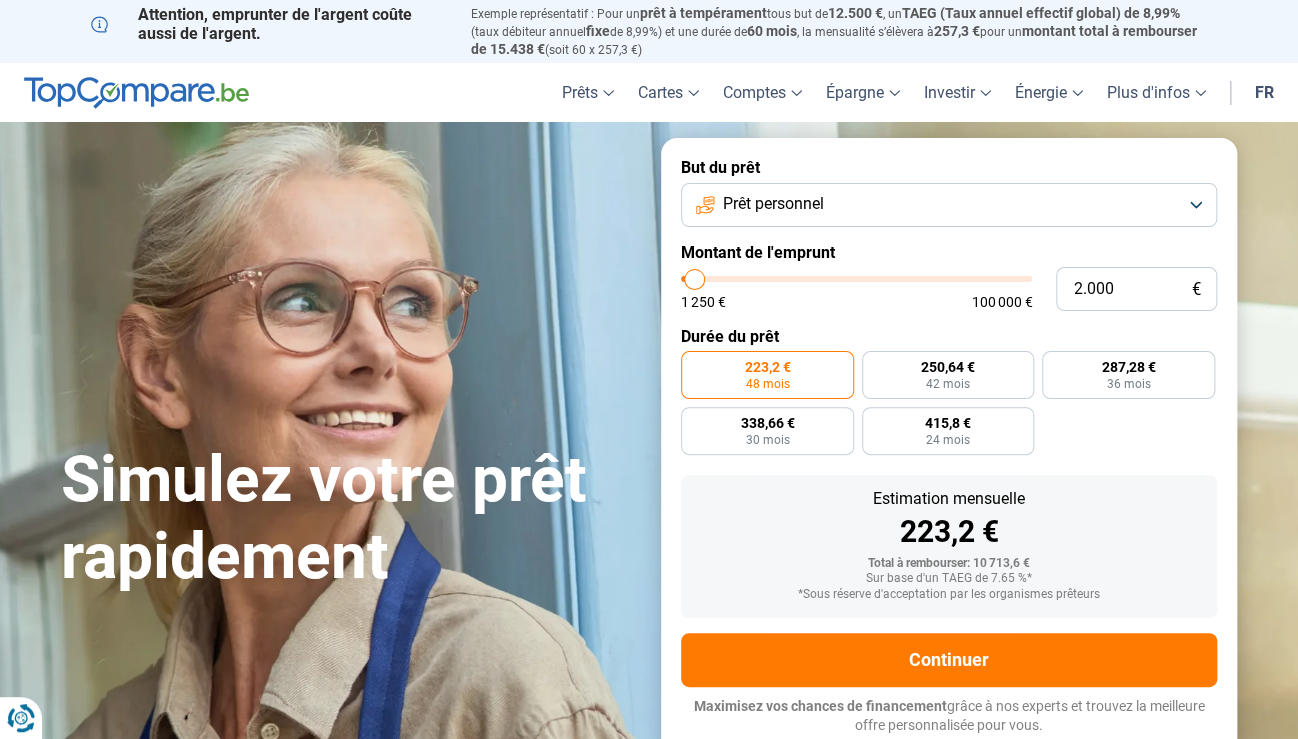 type on "1.750" 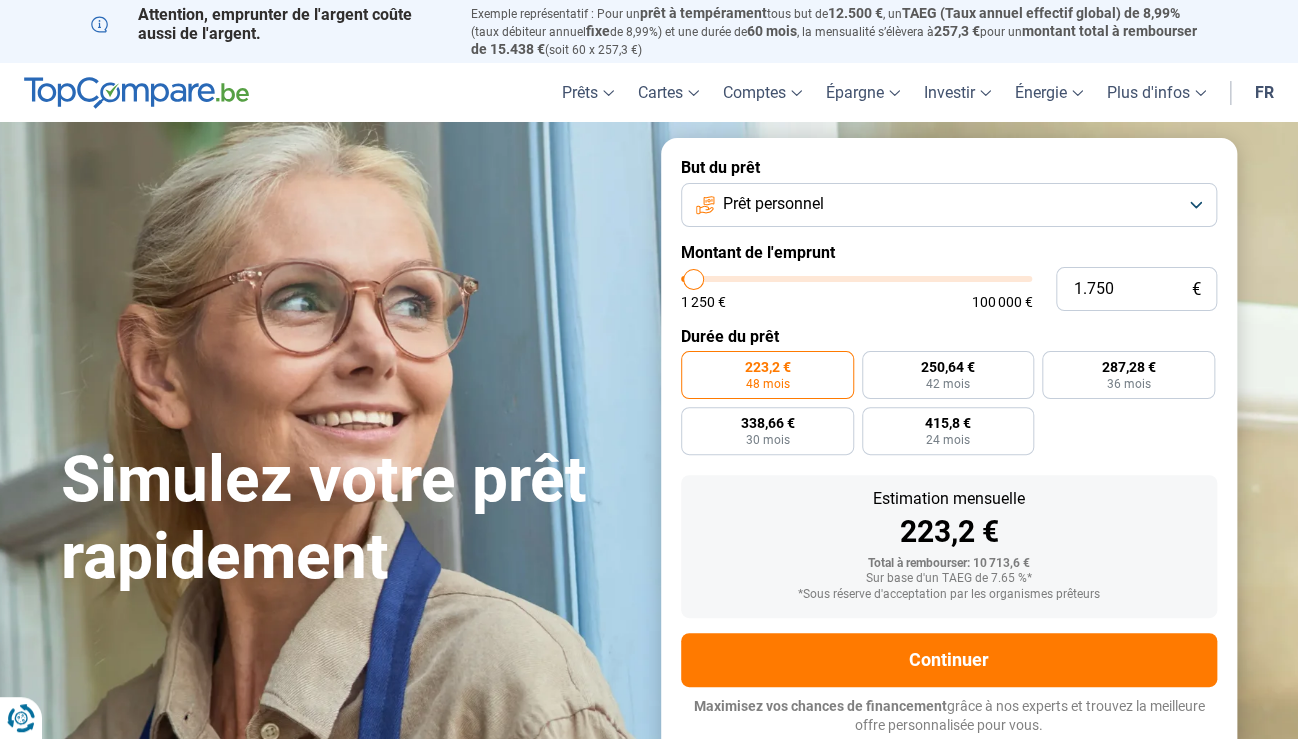type on "1.500" 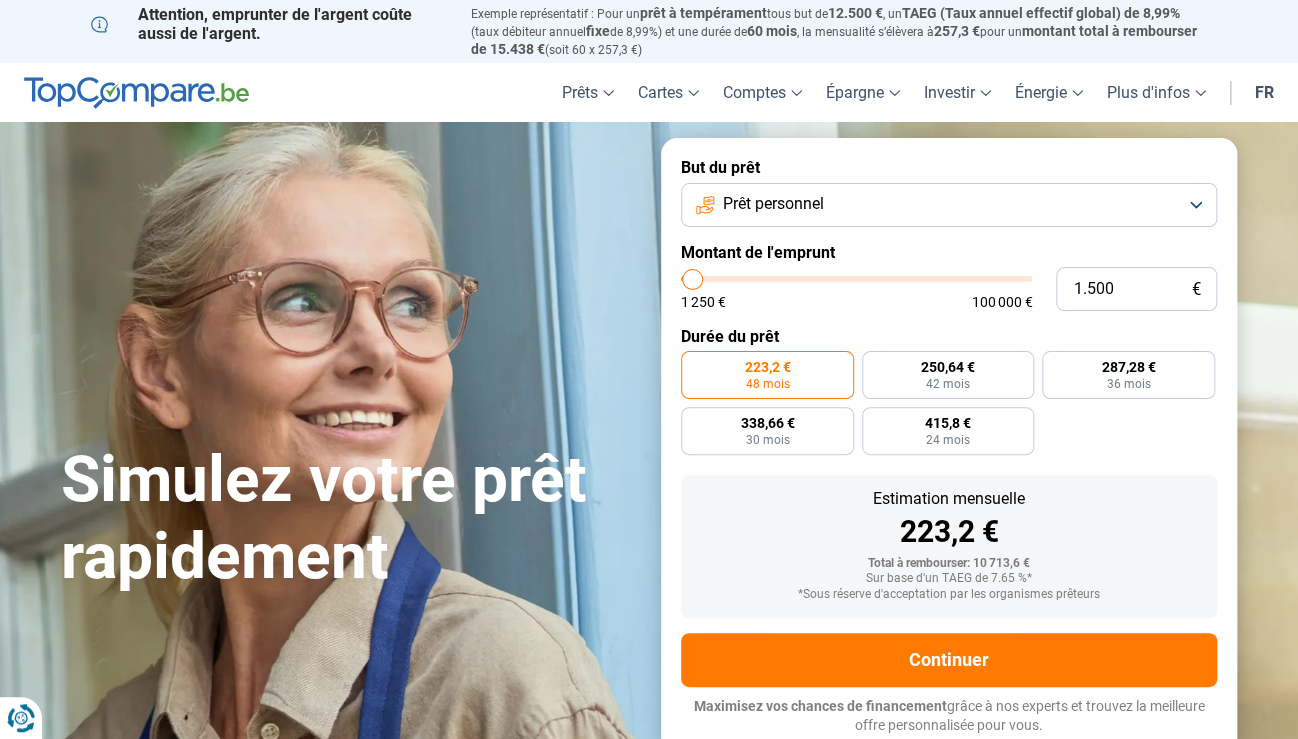 type on "1.250" 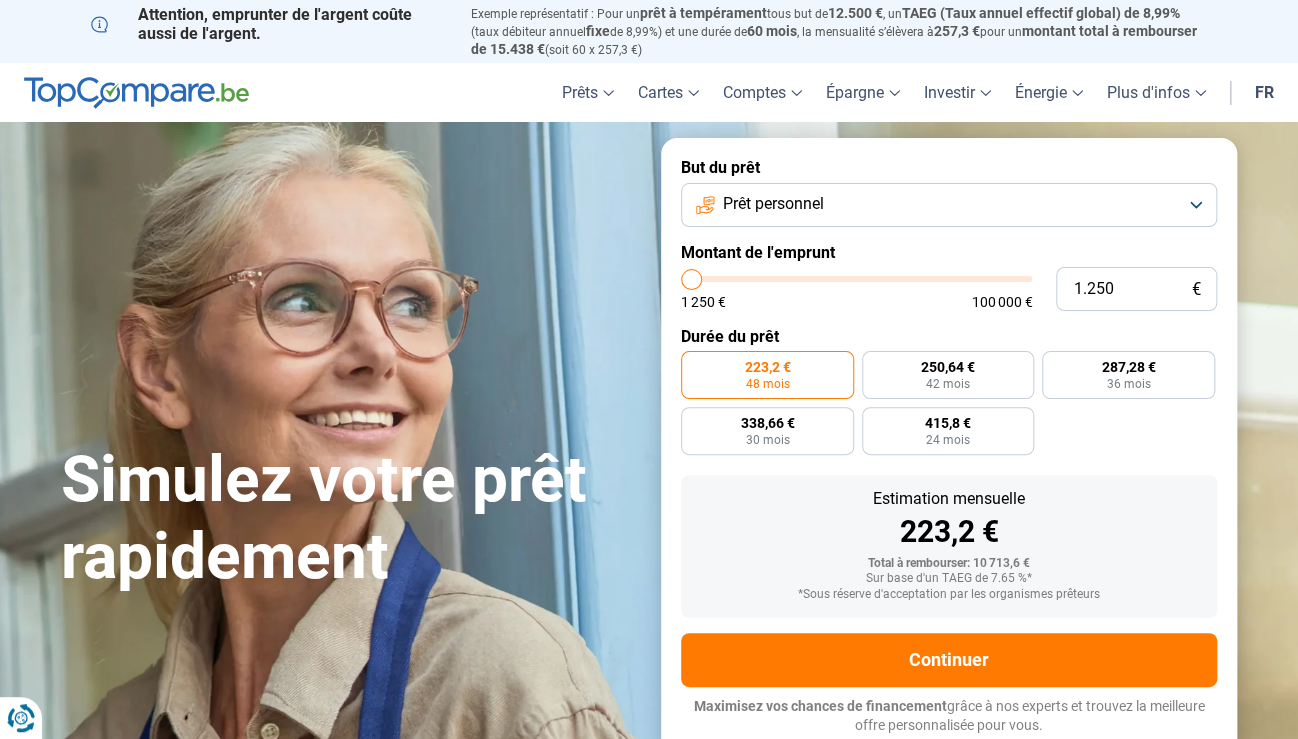 type on "1.500" 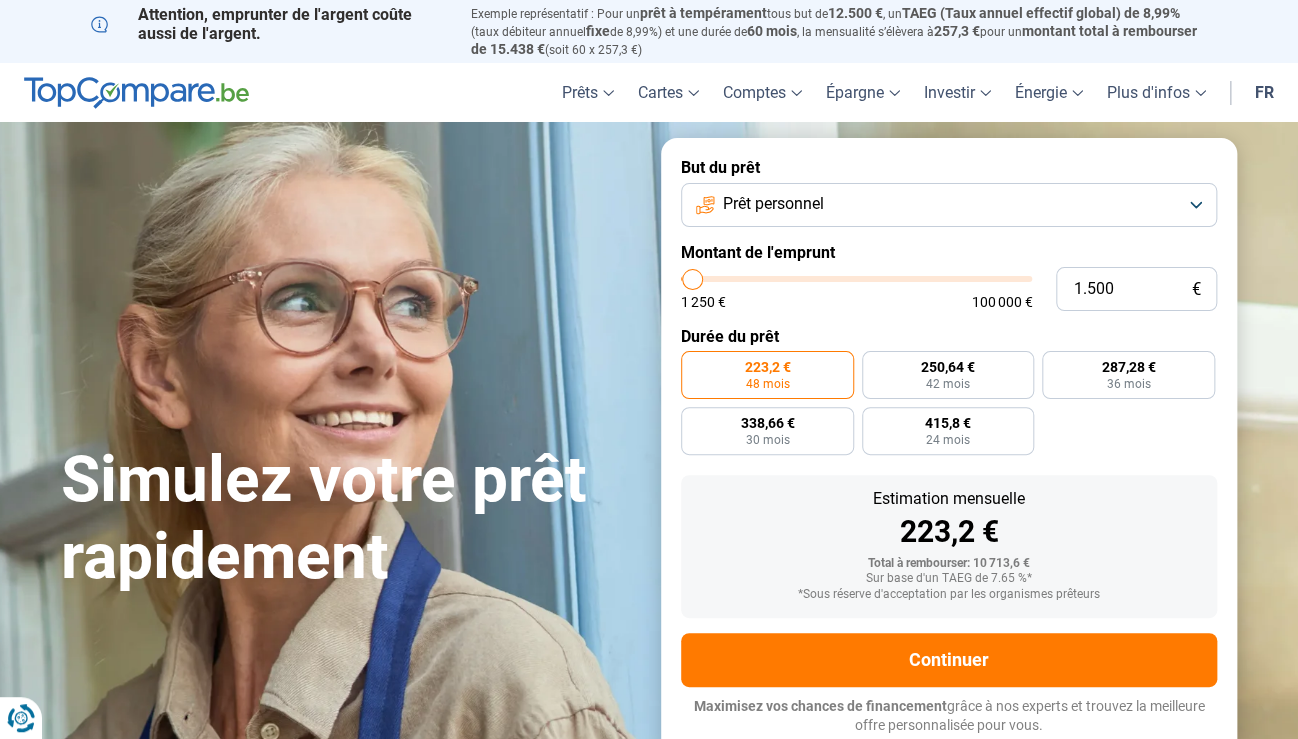 type on "1.750" 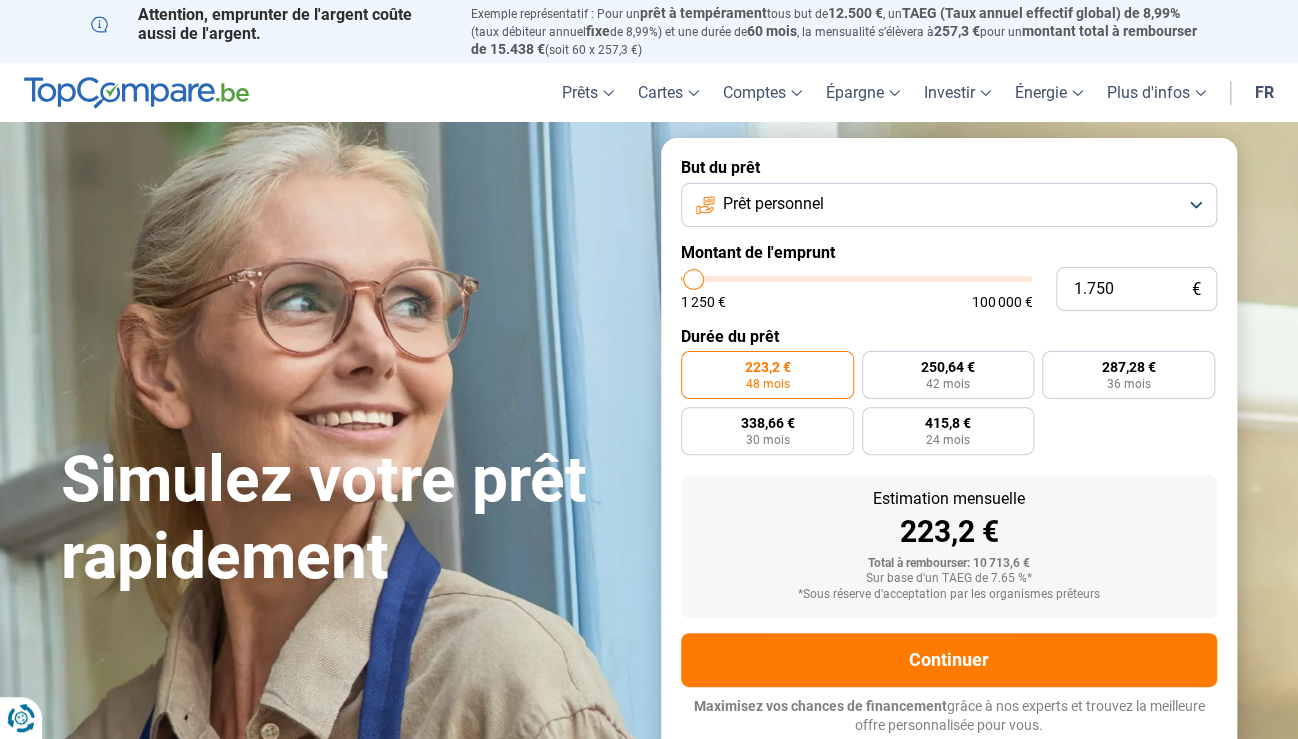 type on "2.000" 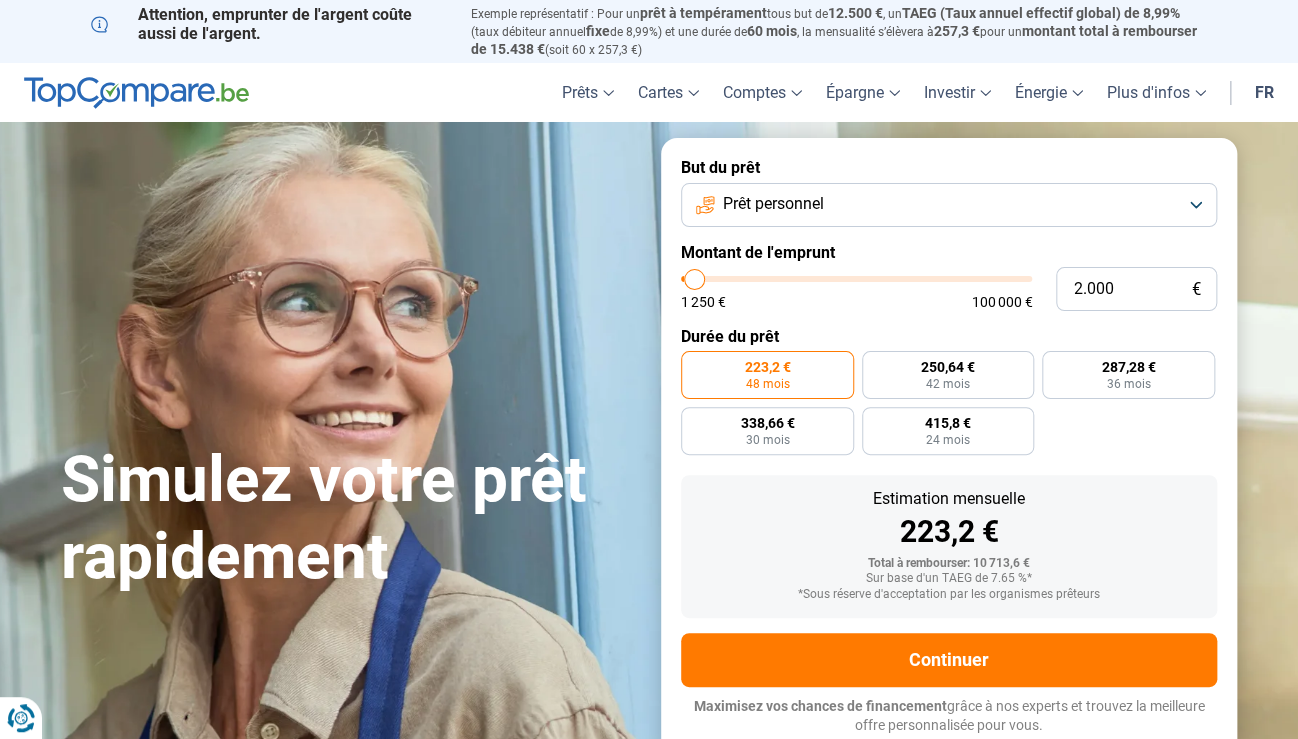 type on "2.250" 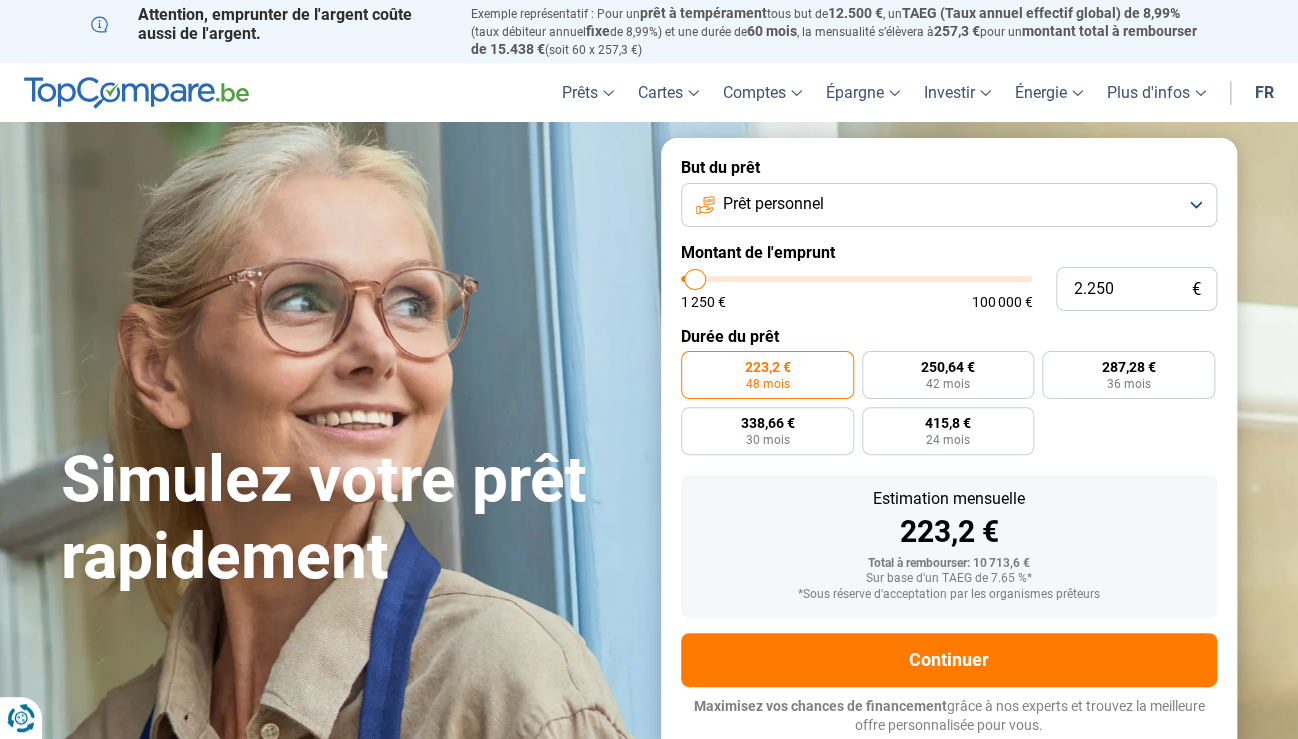type on "2.500" 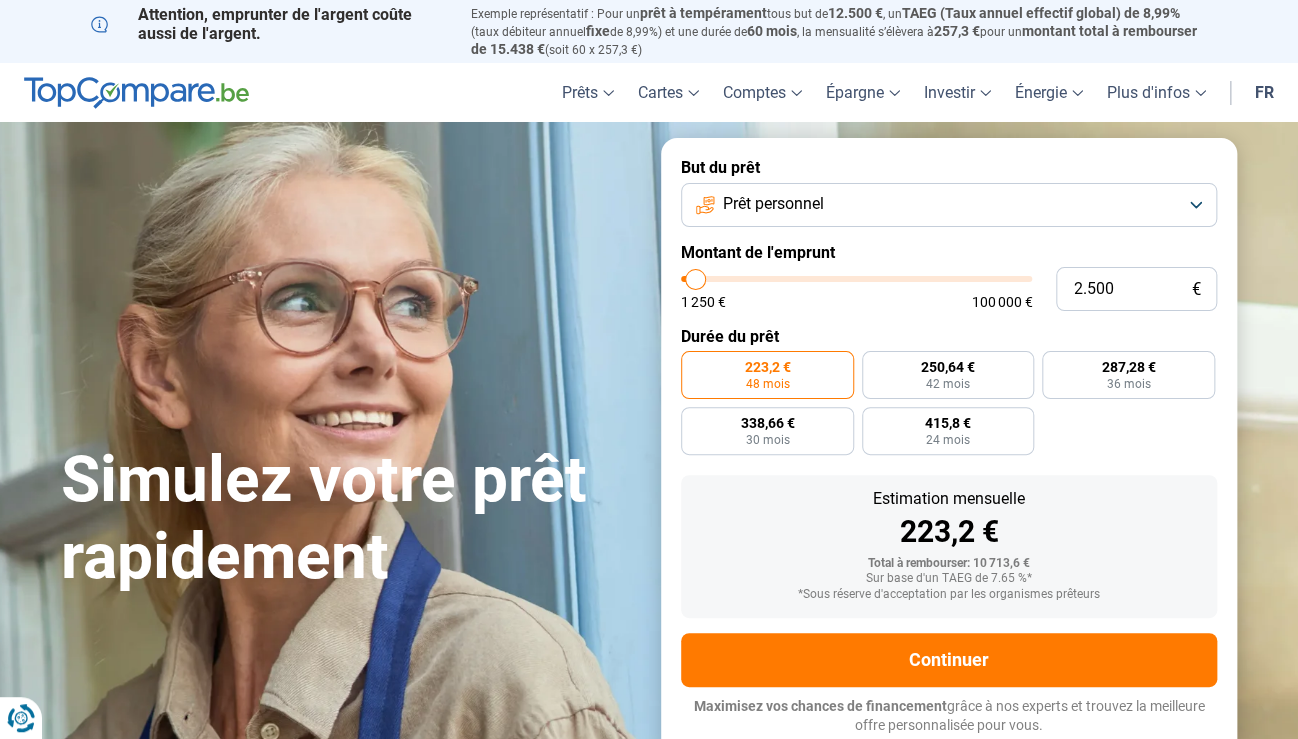 drag, startPoint x: 714, startPoint y: 280, endPoint x: 696, endPoint y: 281, distance: 18.027756 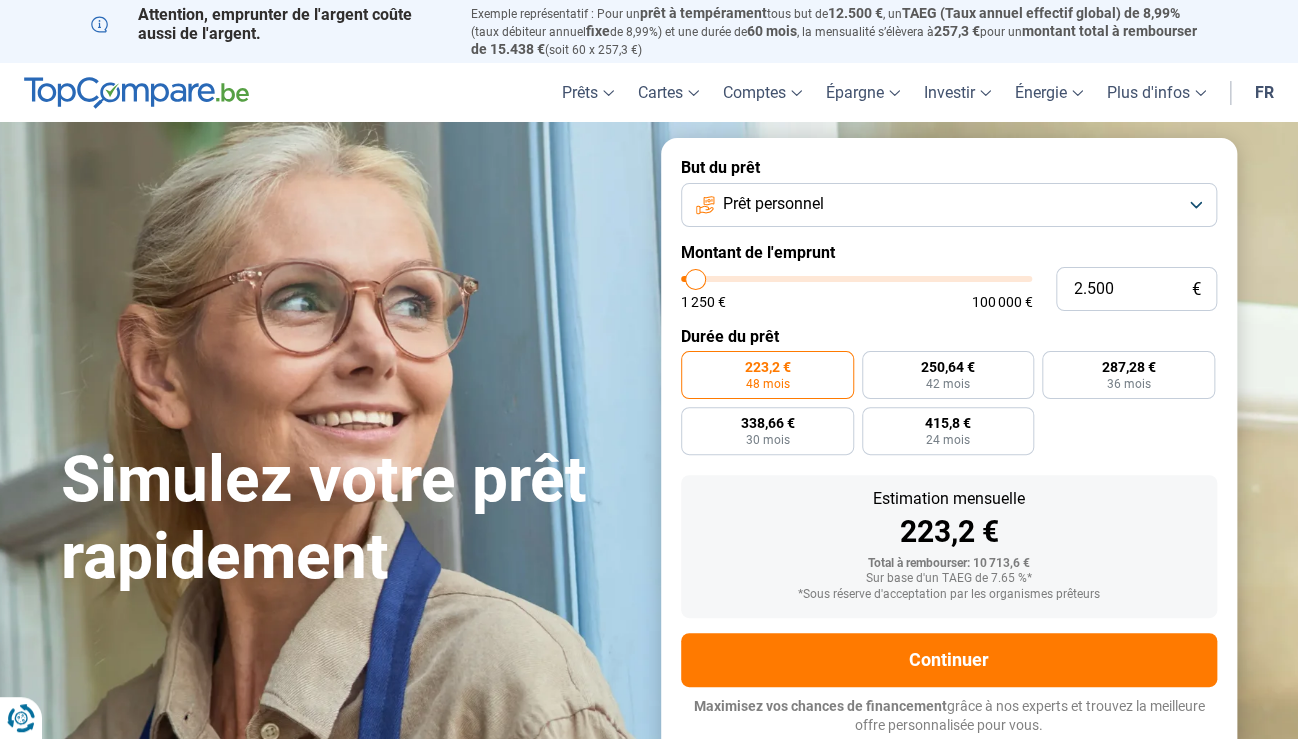 type on "2500" 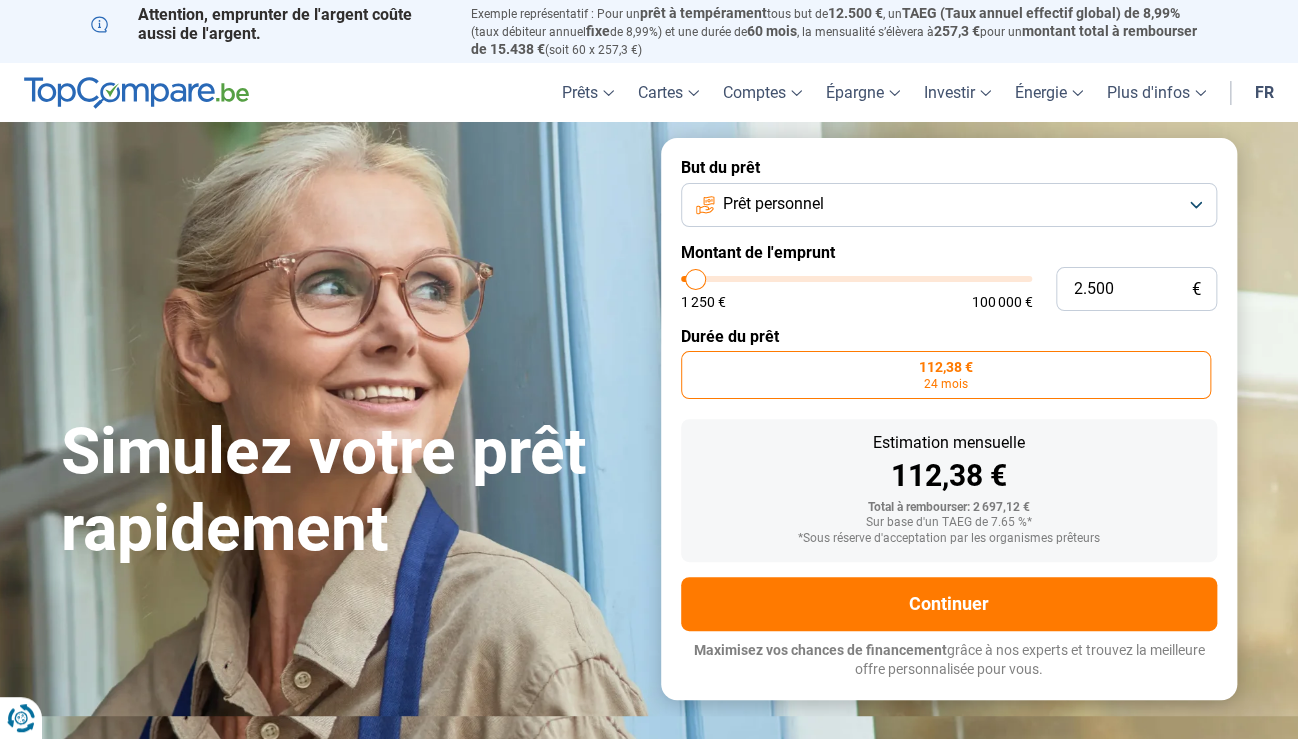 type on "3.250" 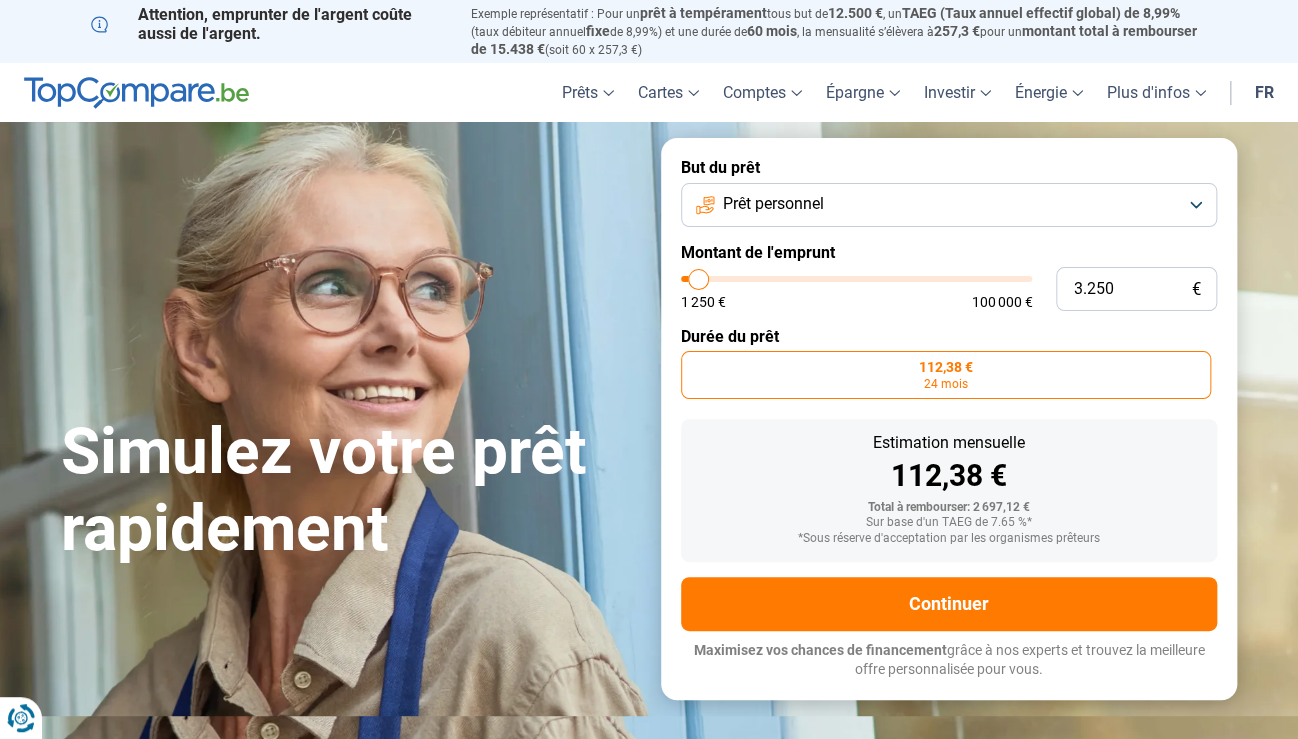 type on "3250" 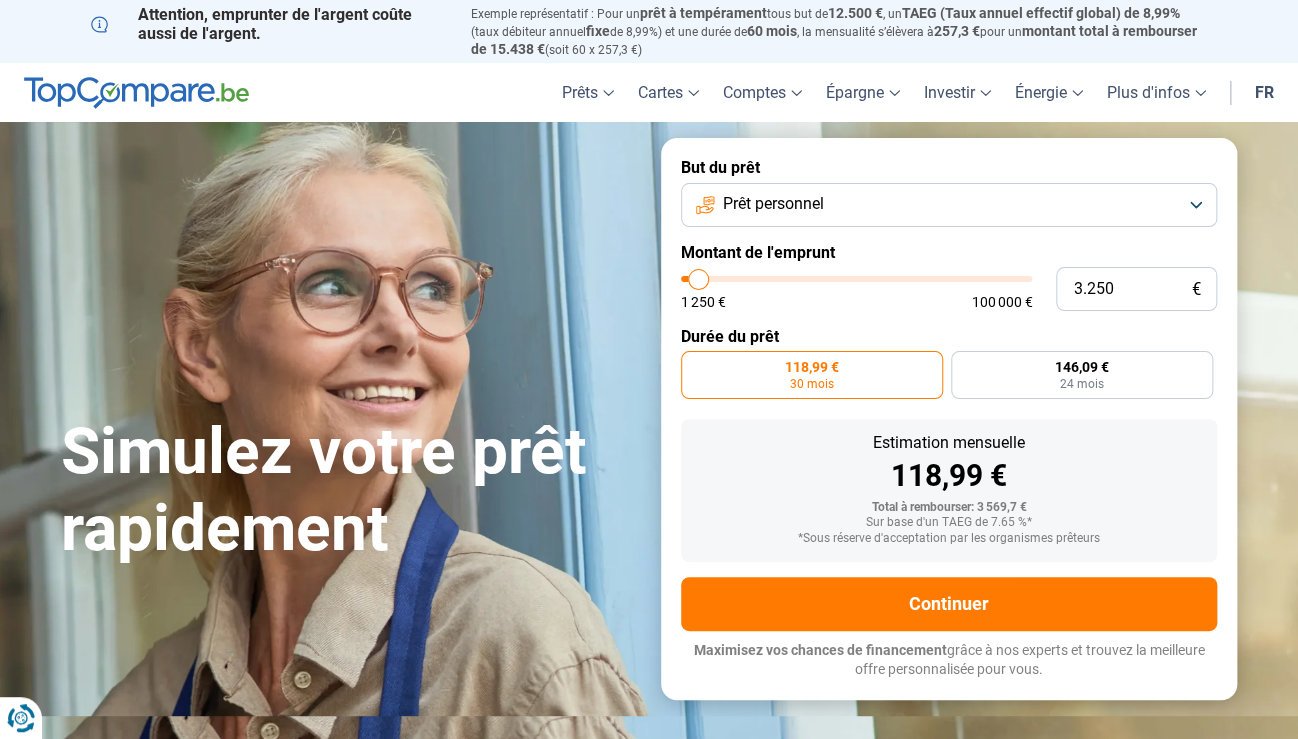 type on "2.750" 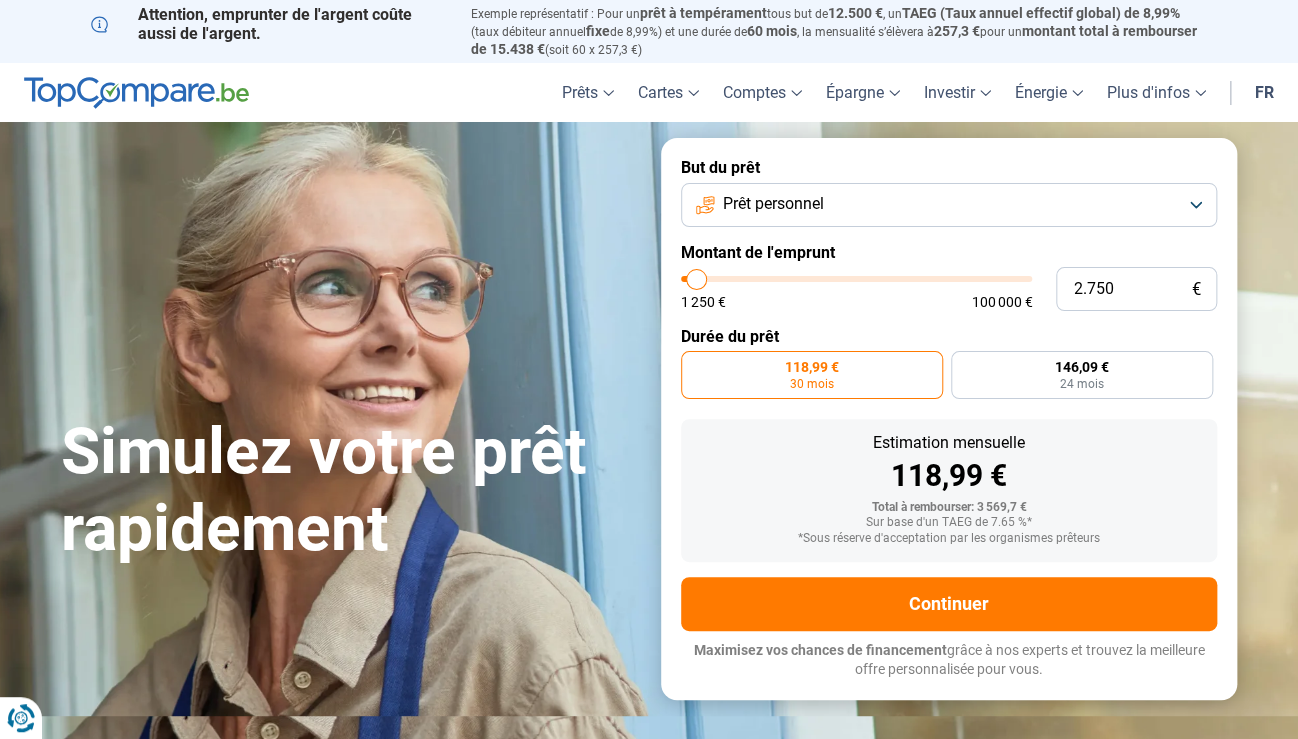 type on "2750" 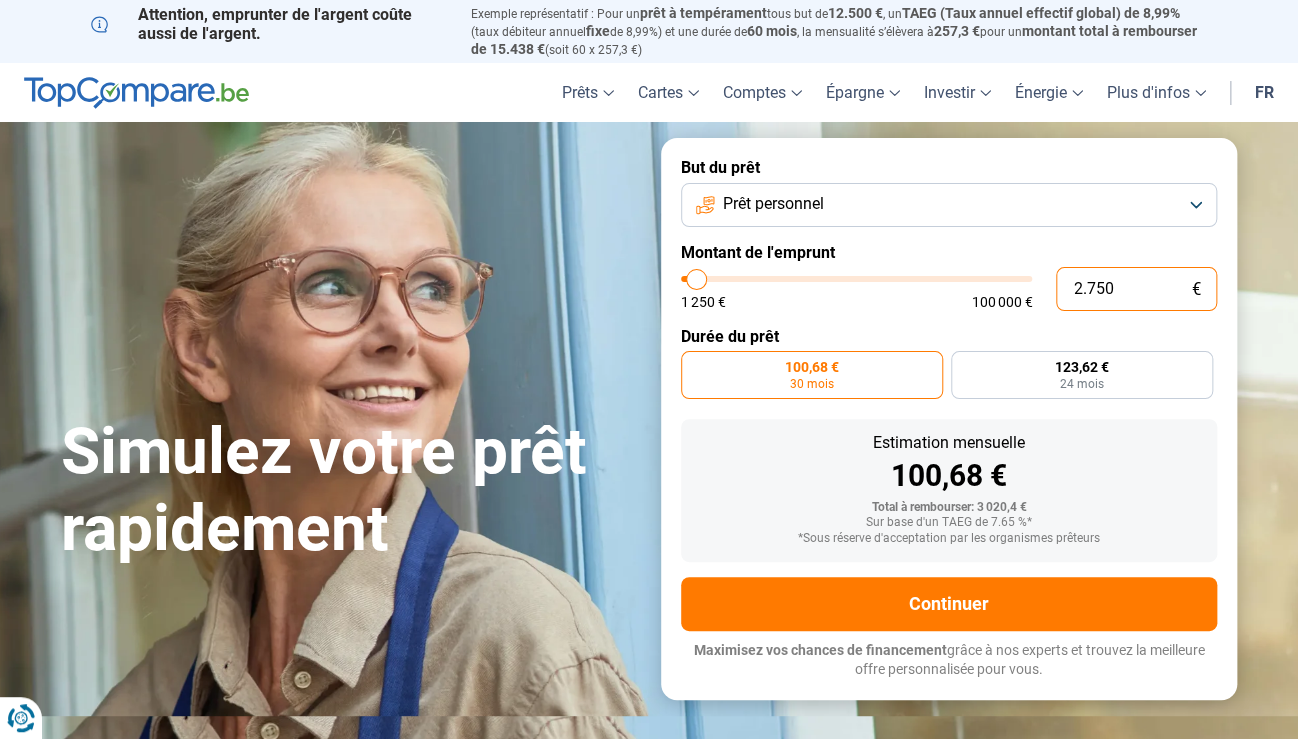 click on "2.750" at bounding box center [1136, 289] 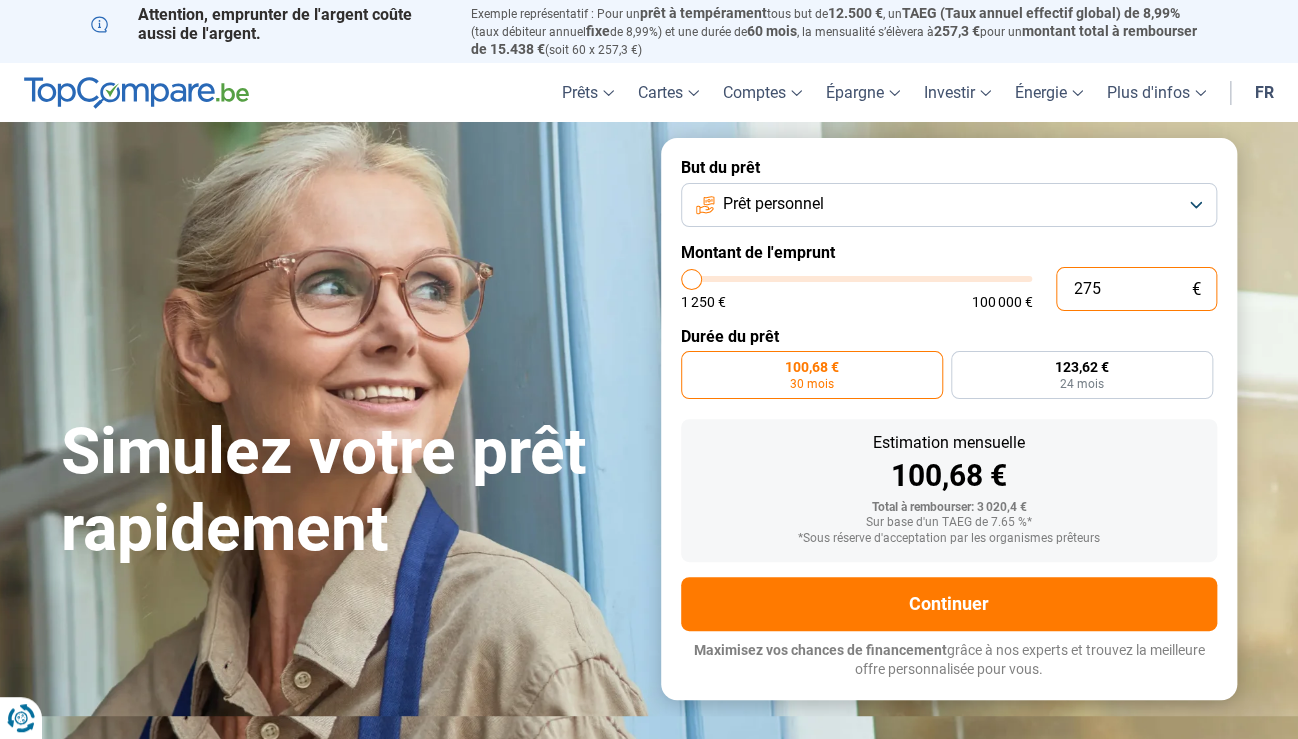 type on "27" 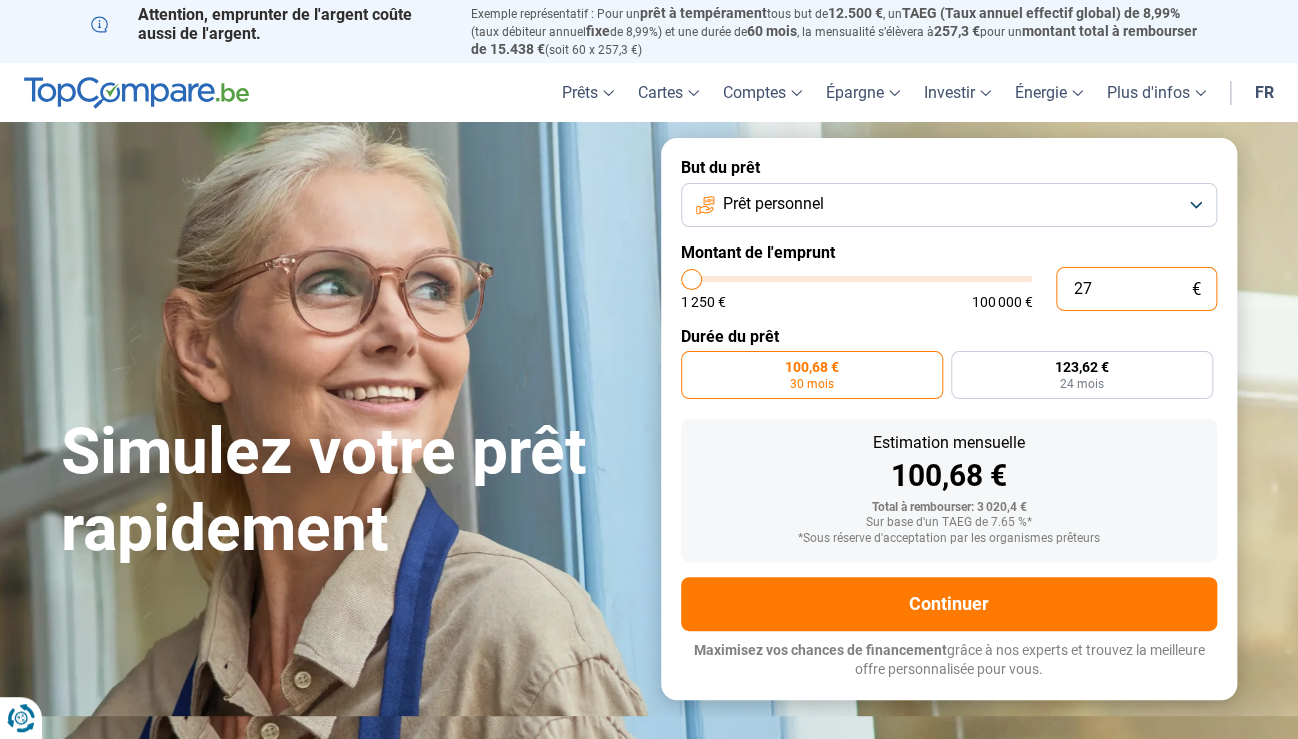 type on "2" 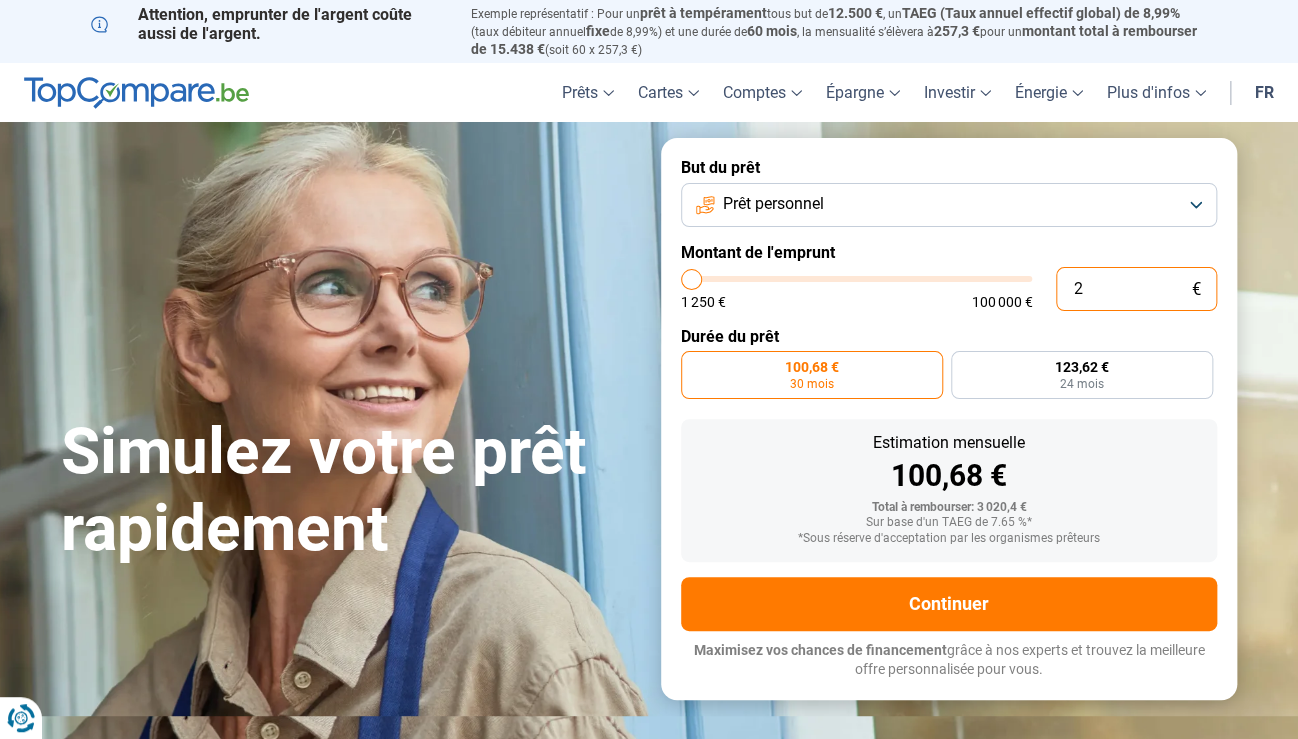 type on "0" 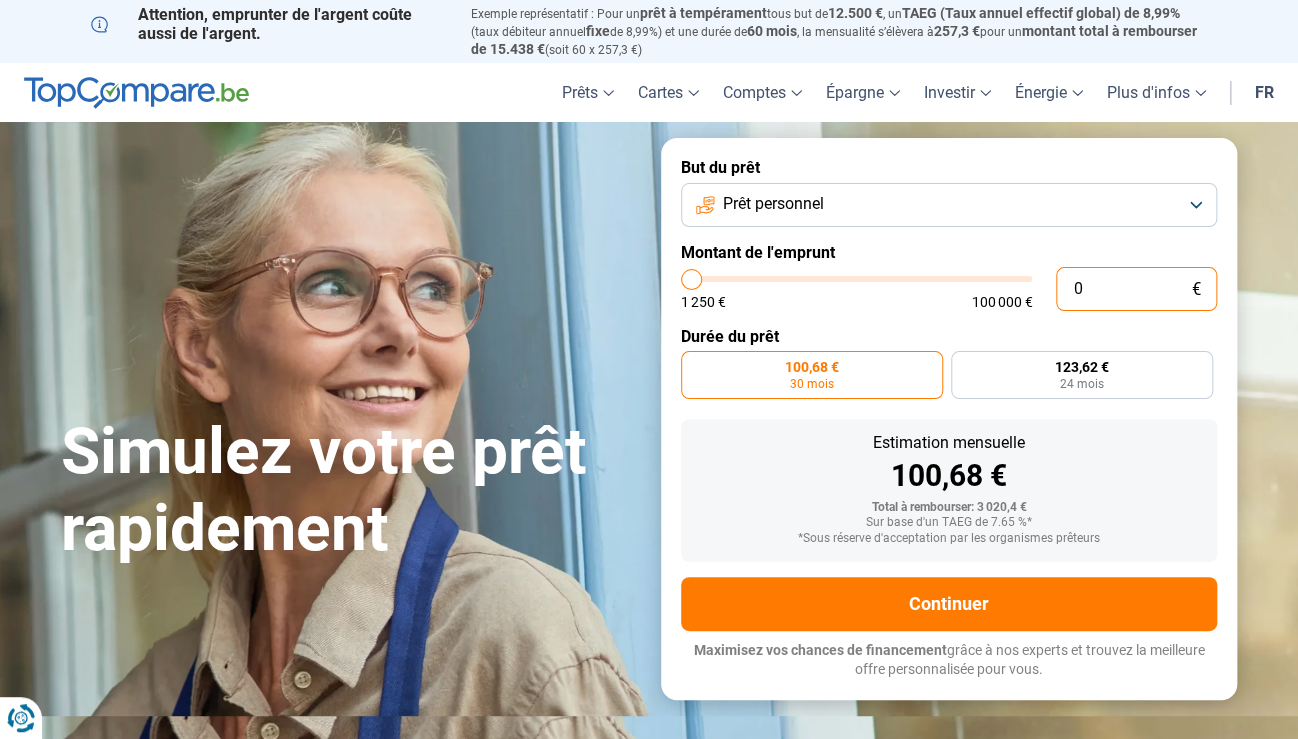 type on "3" 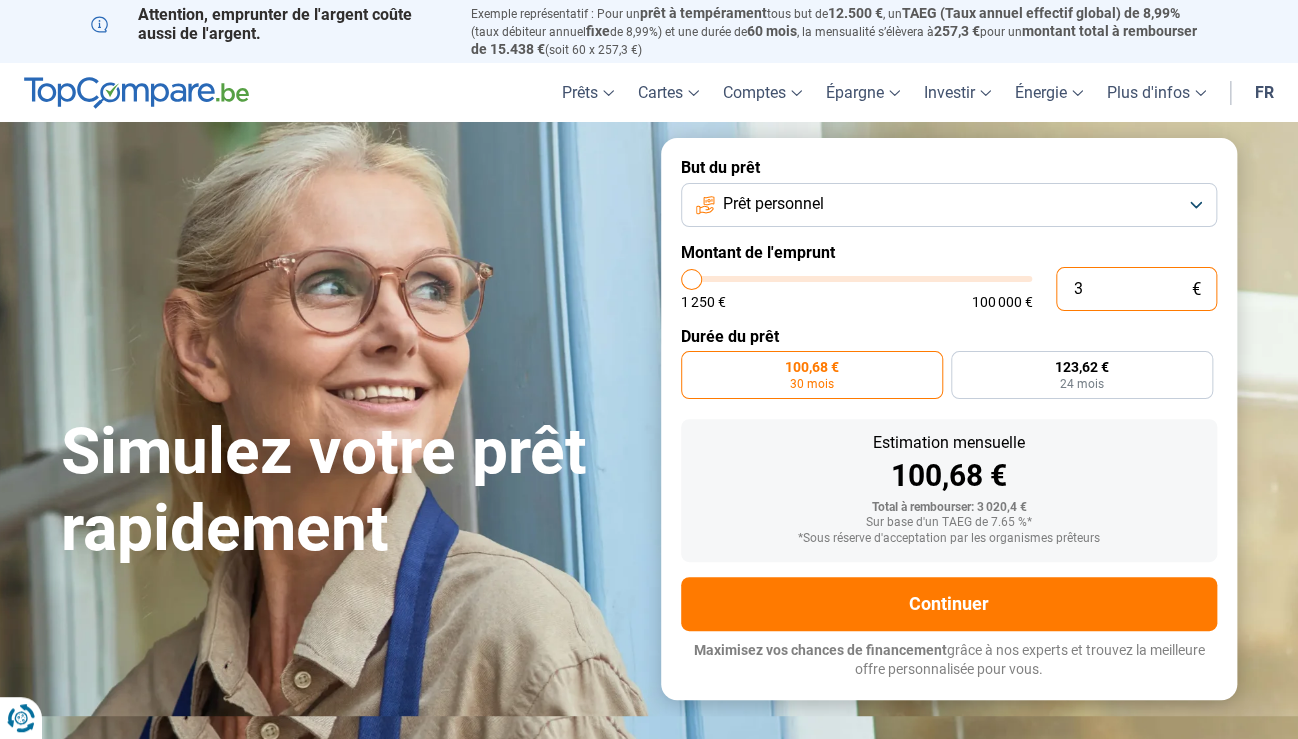 type on "30" 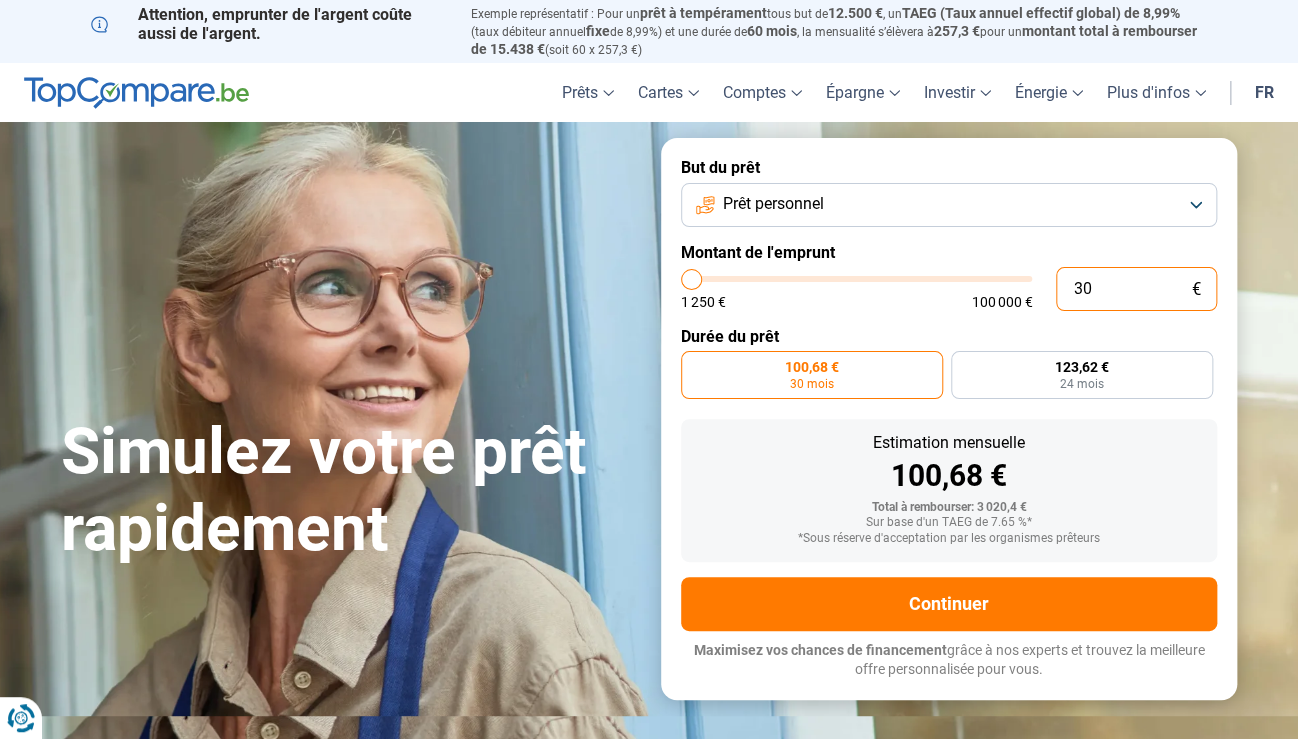 type on "300" 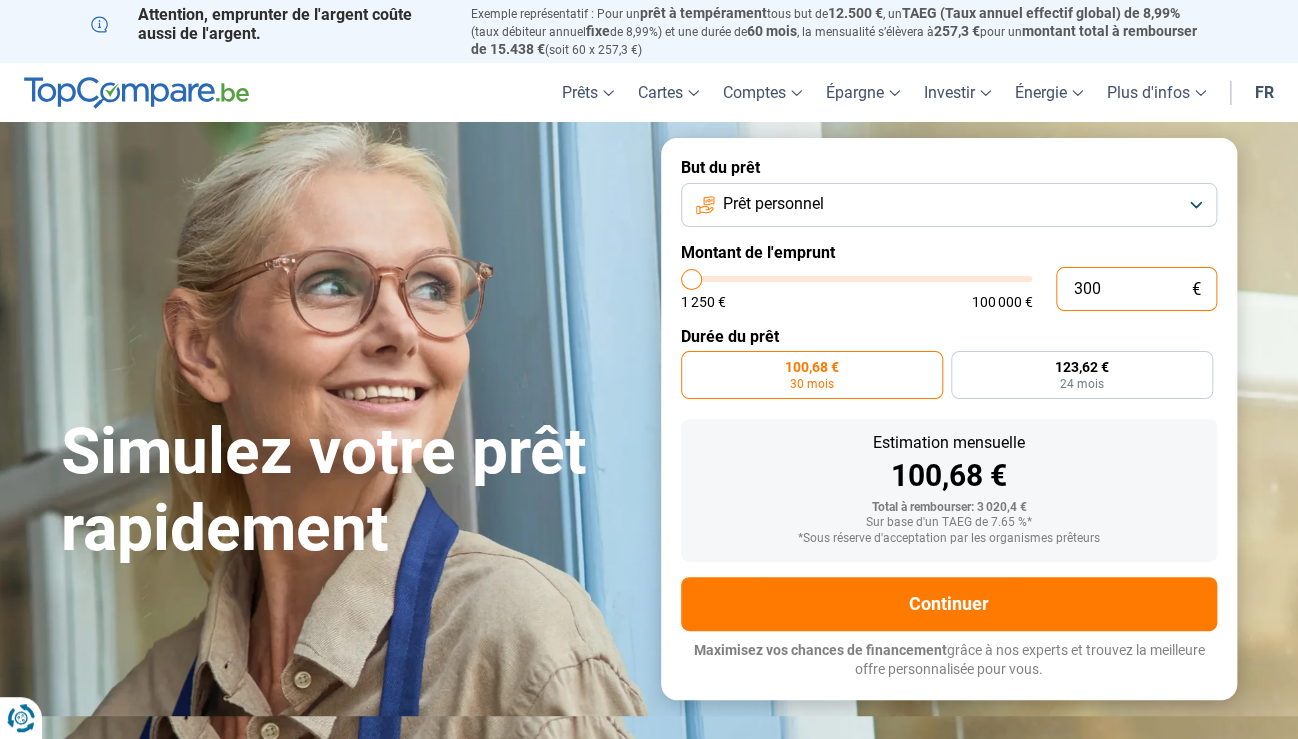 type on "3.000" 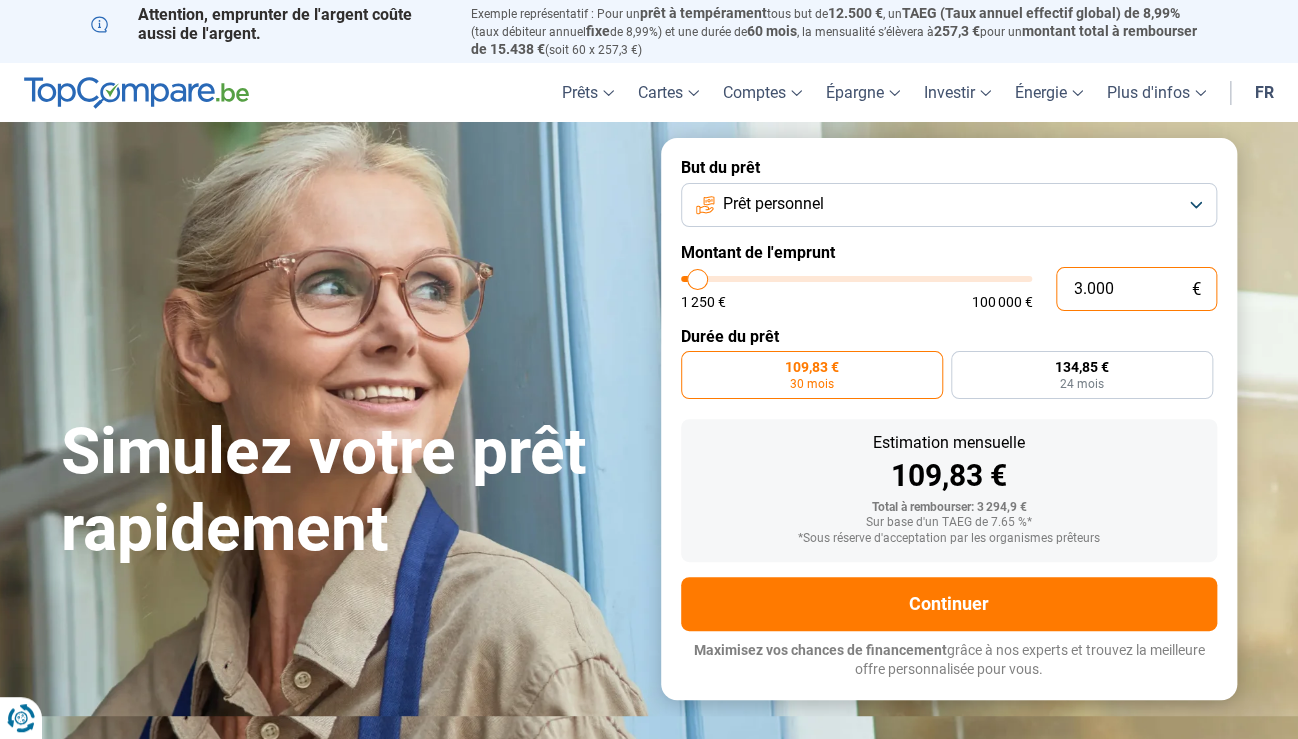 type on "3.000" 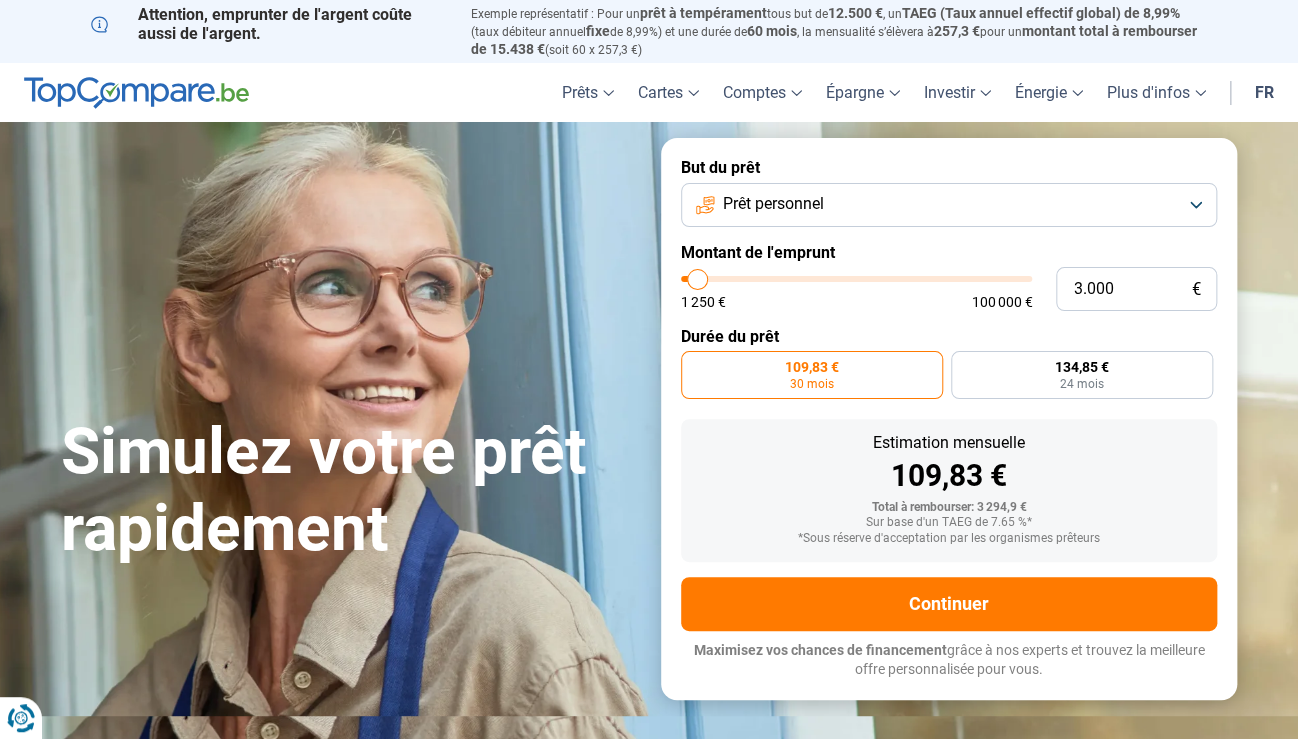 click on "109,83 €" at bounding box center (949, 476) 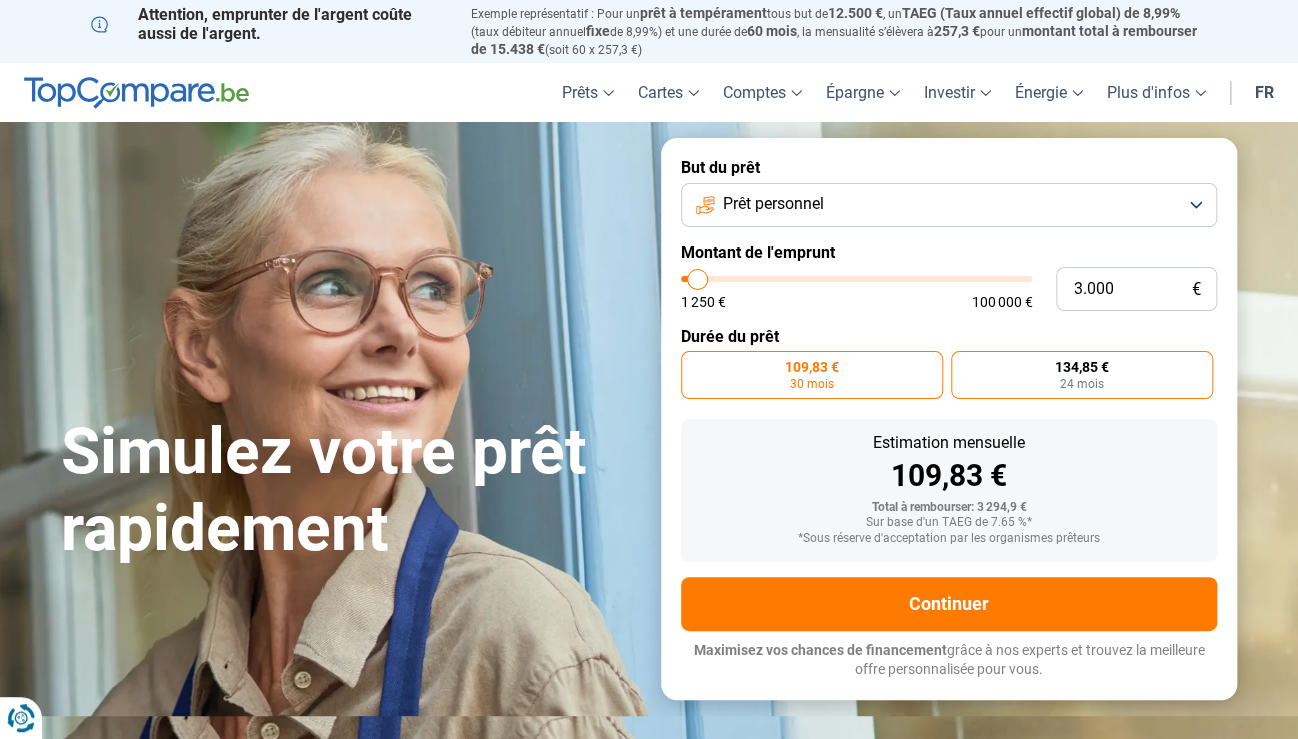 click on "134,85 € 24 mois" at bounding box center (1082, 375) 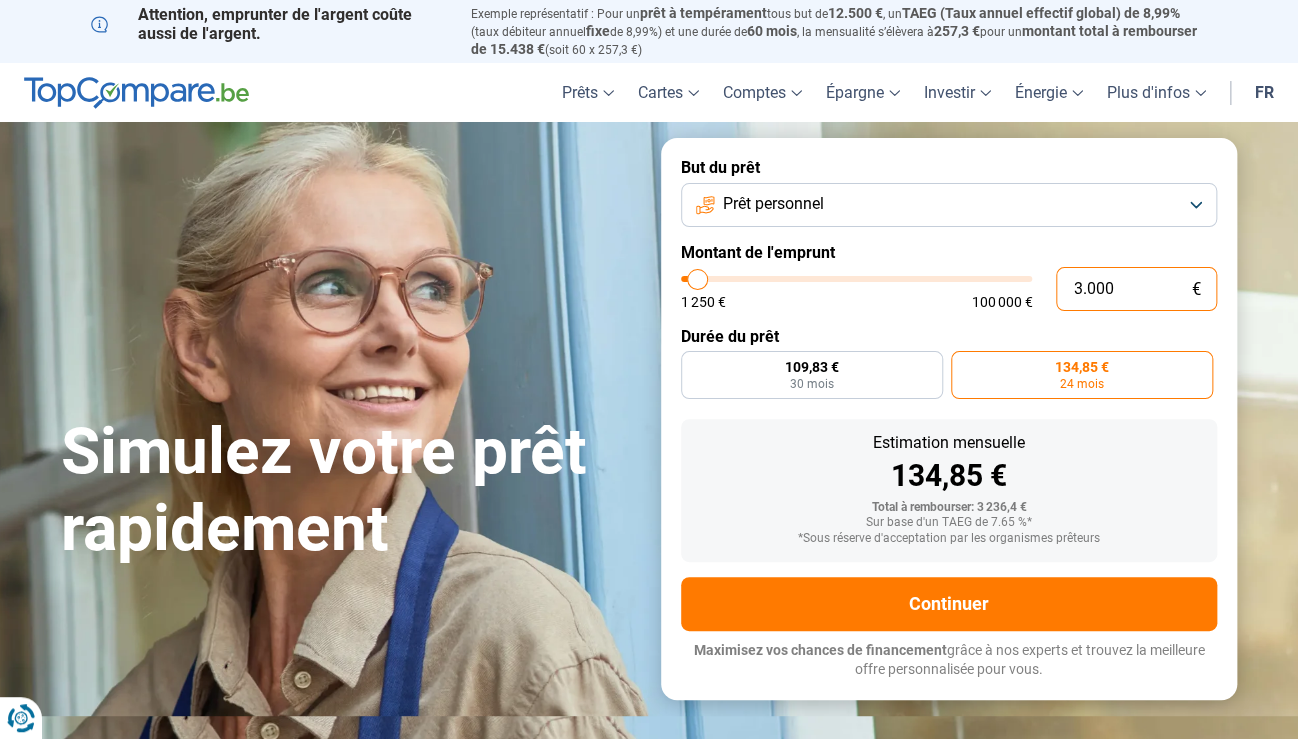 click on "3.000" at bounding box center [1136, 289] 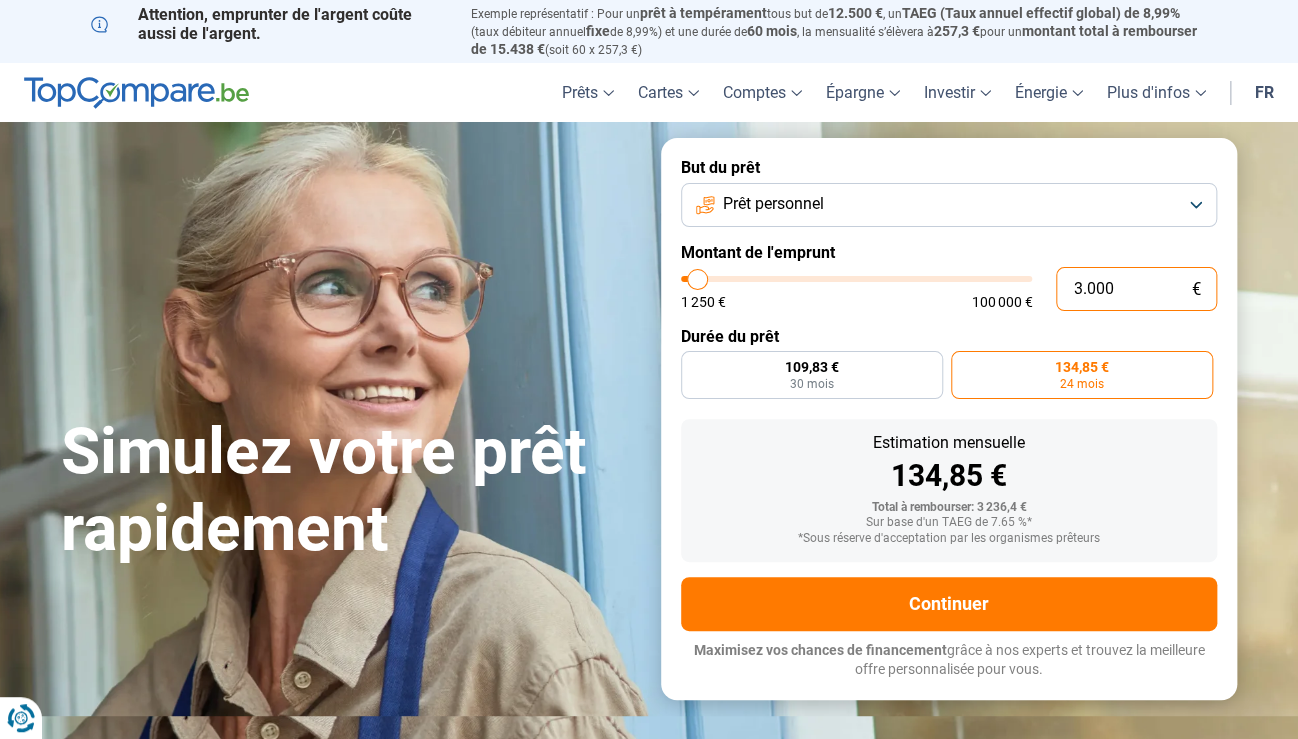 type on "0" 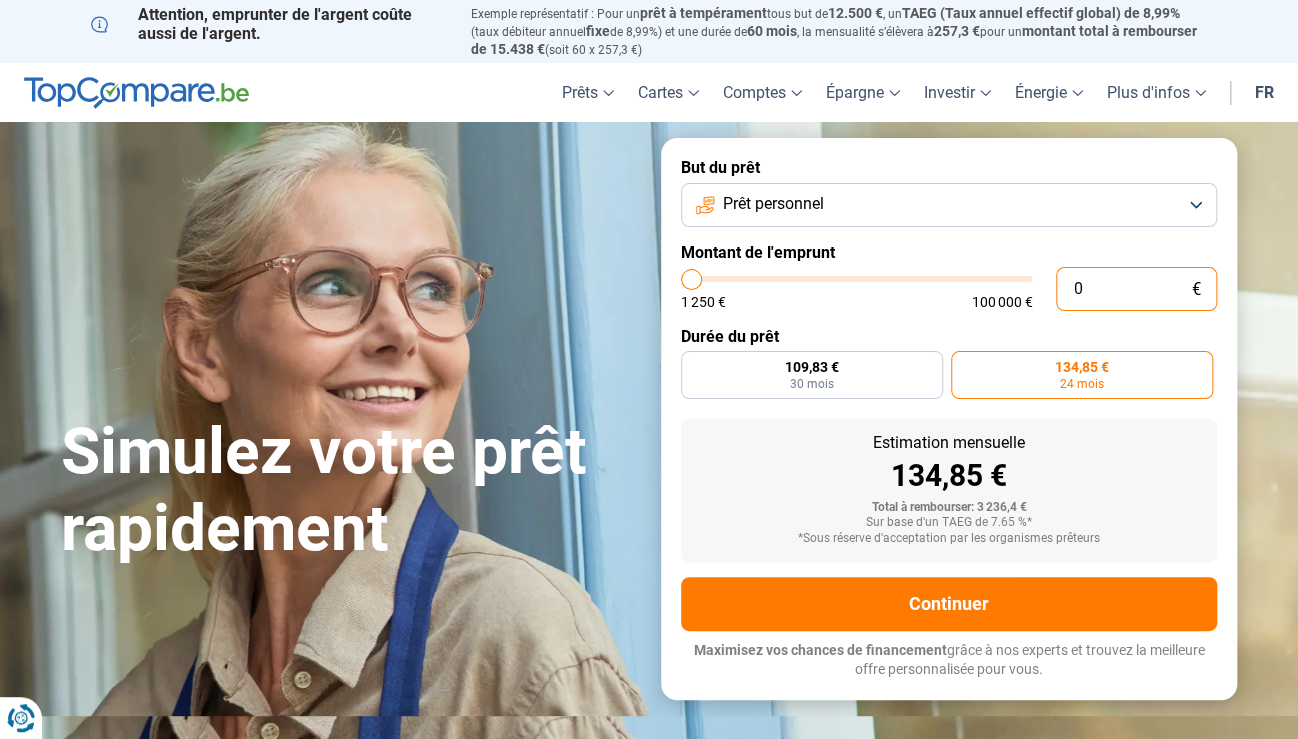 type on "4" 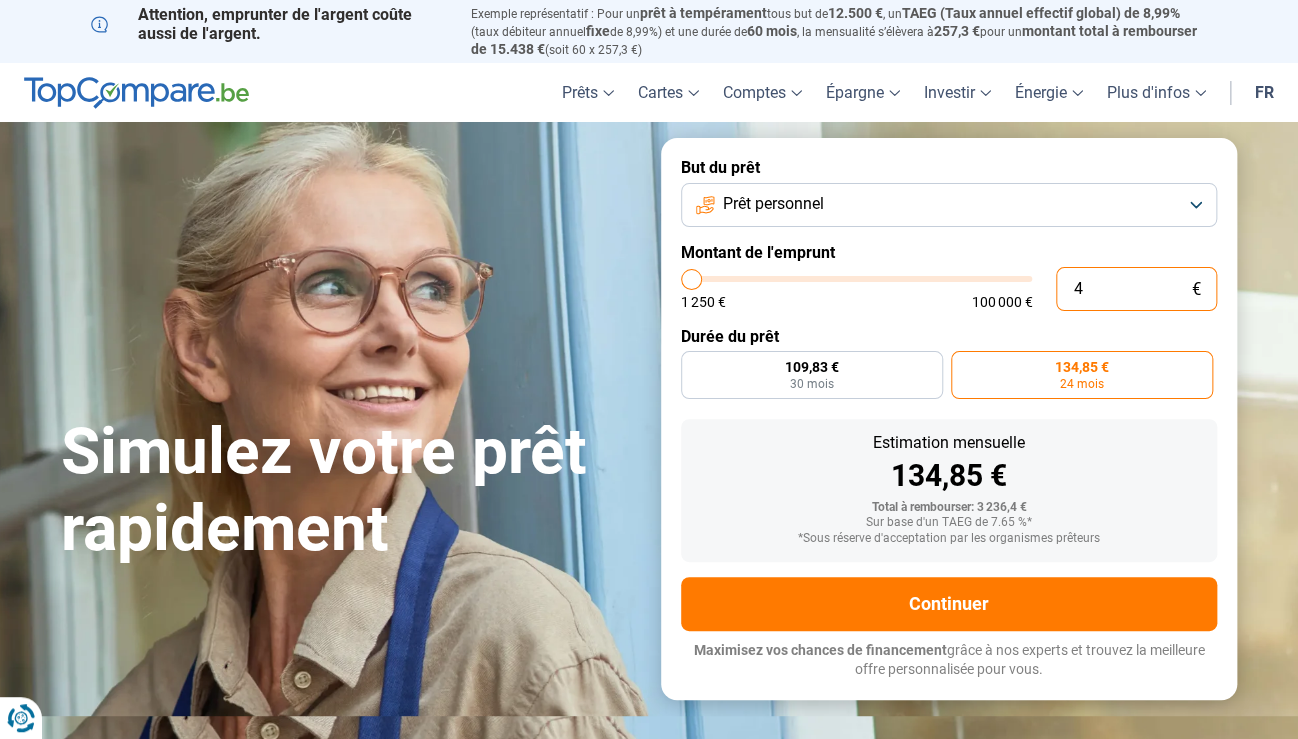 type on "40" 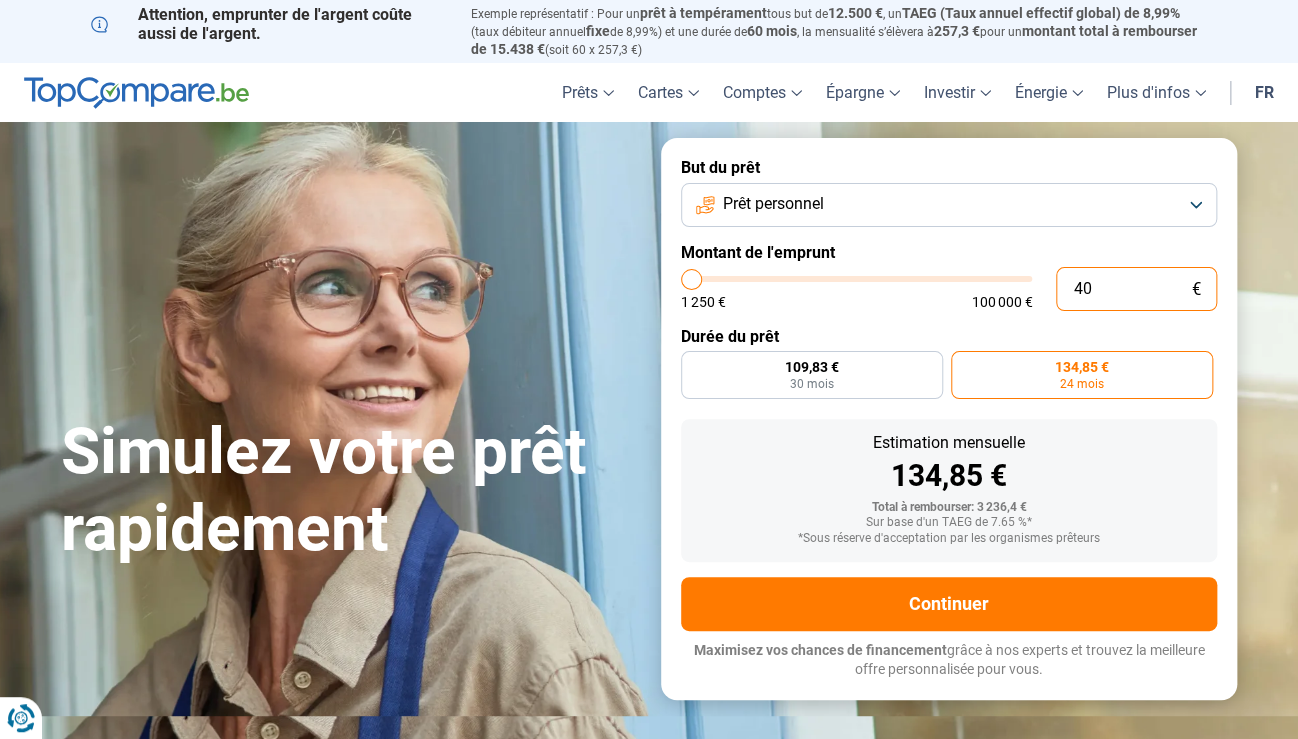 type on "400" 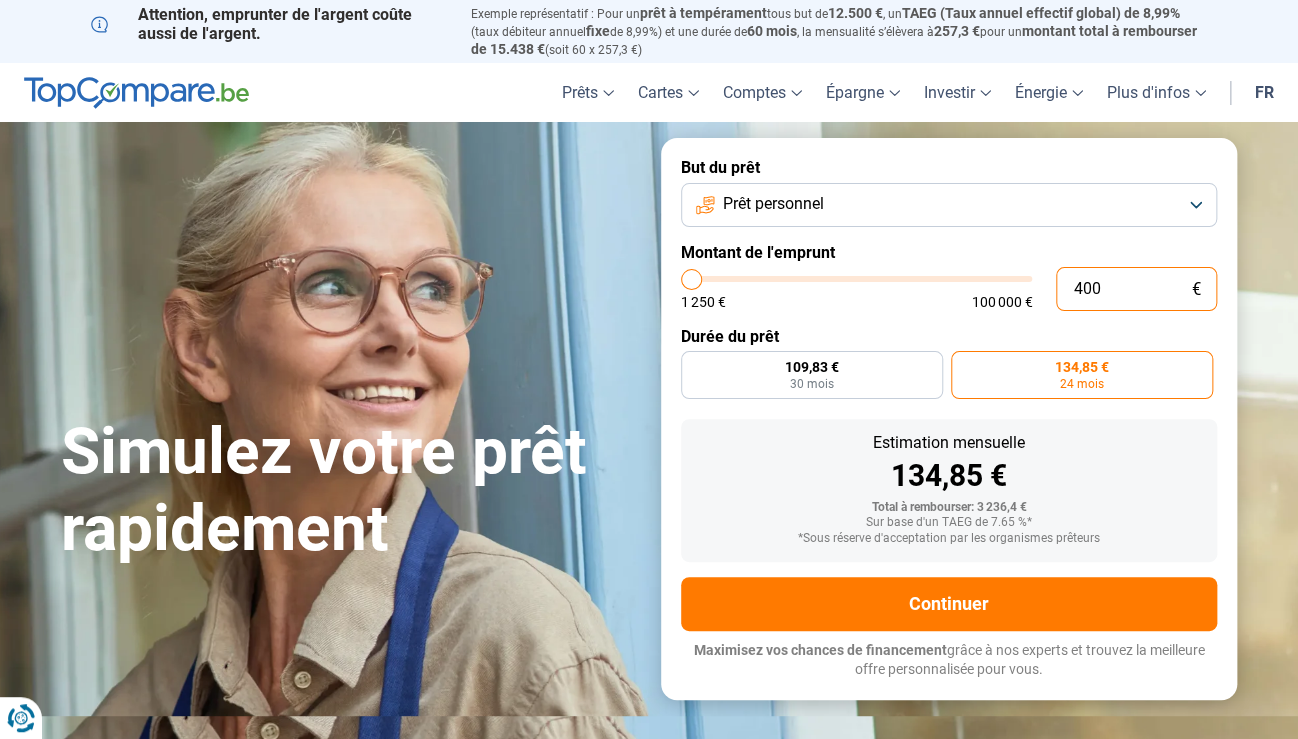 type on "4.000" 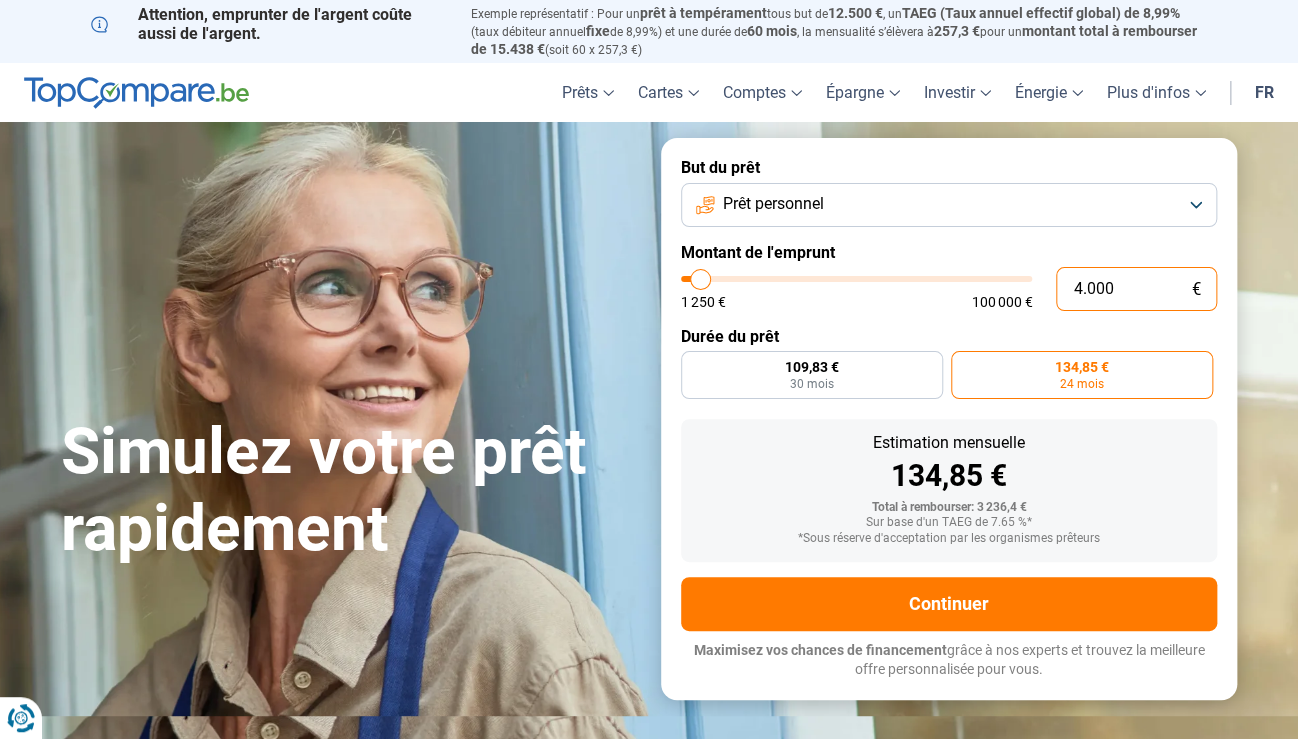 radio on "false" 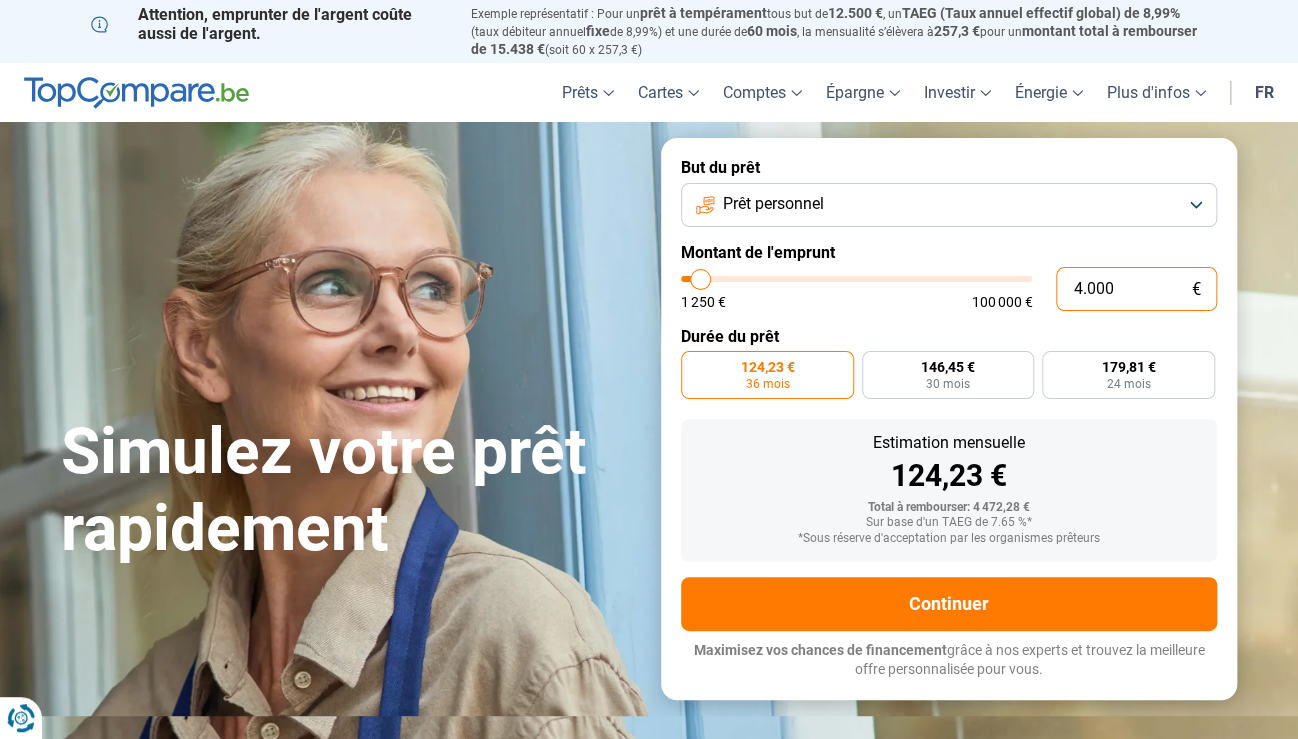 type on "4.000" 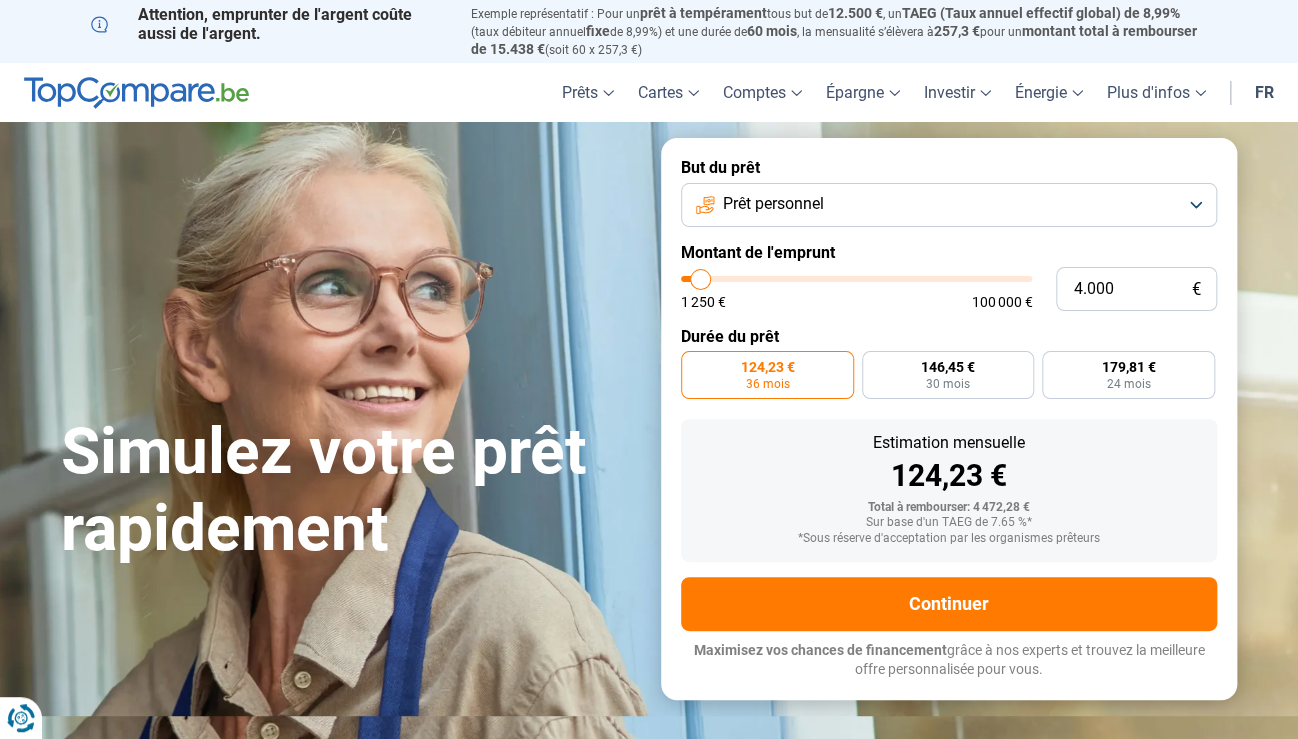 click on "124,23 €" at bounding box center [949, 476] 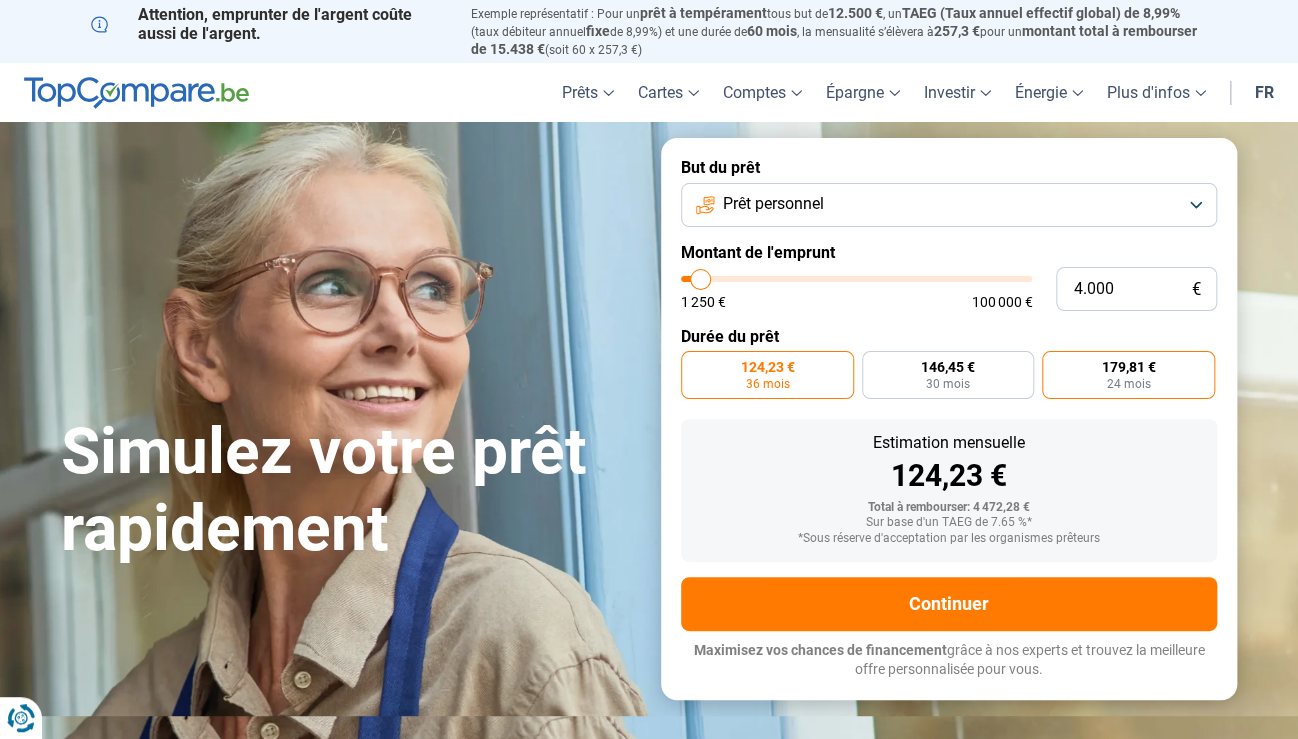 click on "24 mois" at bounding box center [1129, 384] 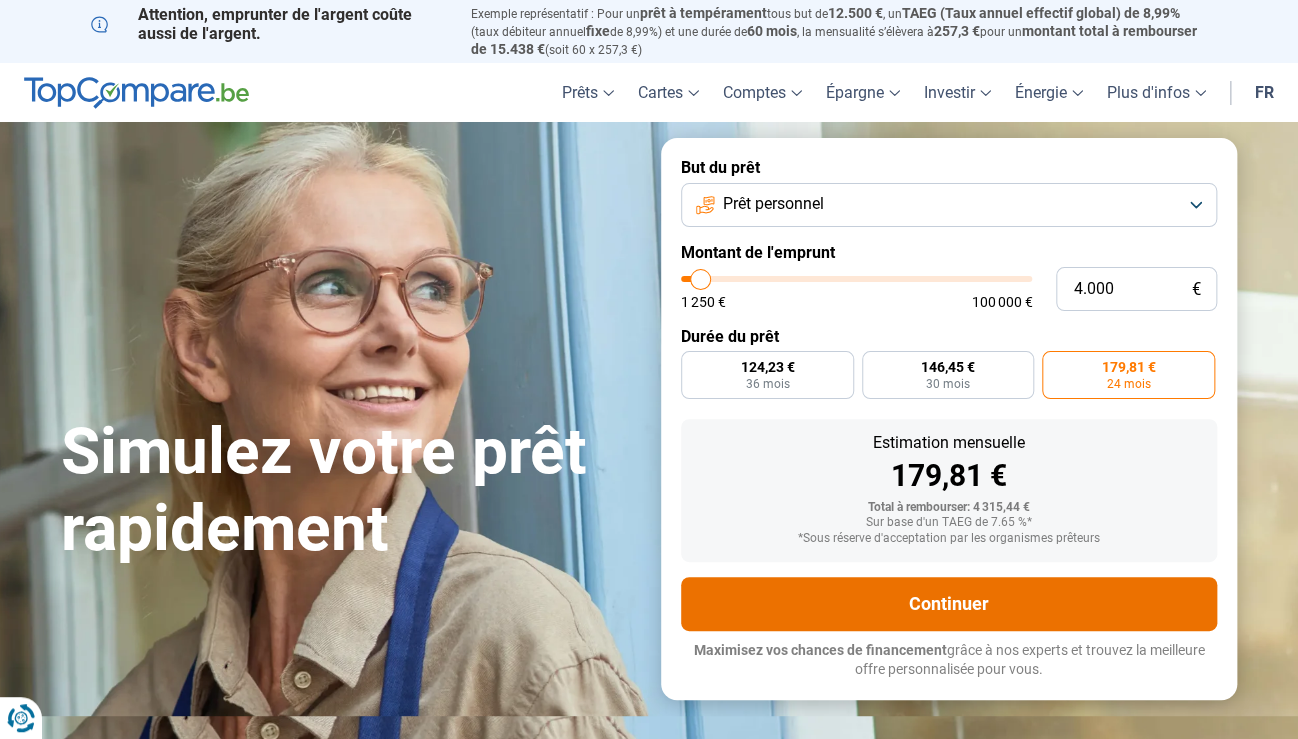 click on "Continuer" at bounding box center [949, 604] 